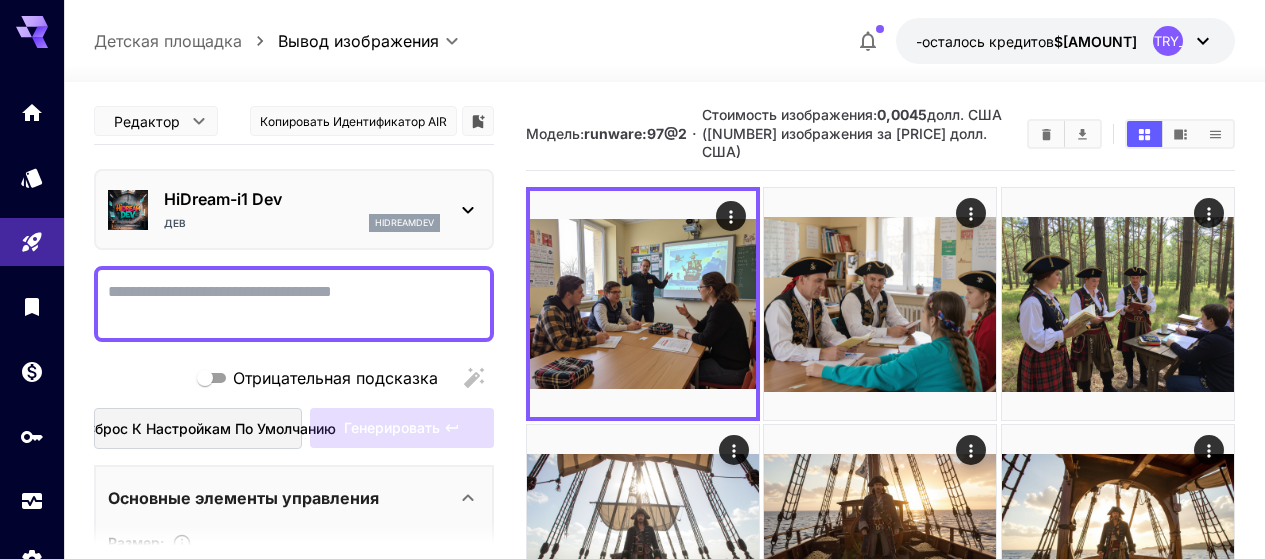scroll, scrollTop: 0, scrollLeft: 0, axis: both 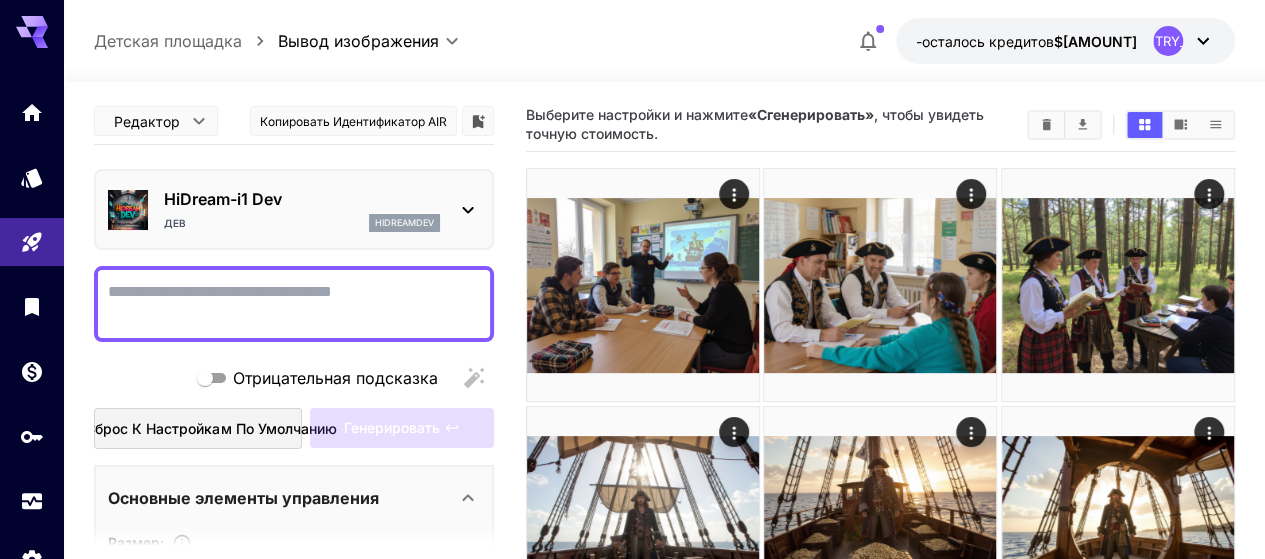 click 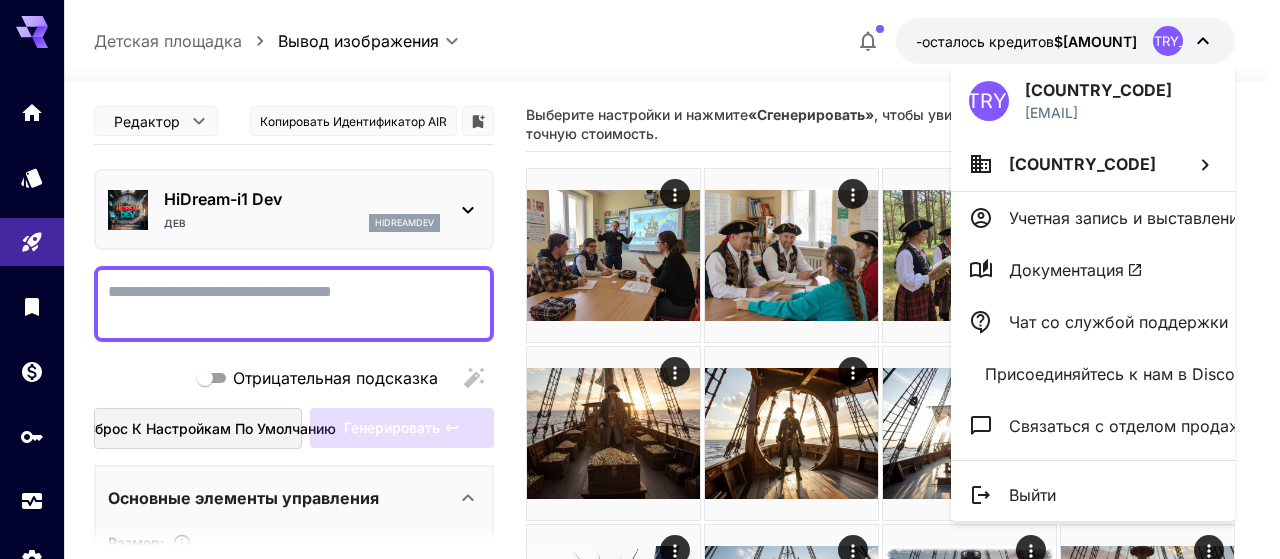 click at bounding box center [640, 279] 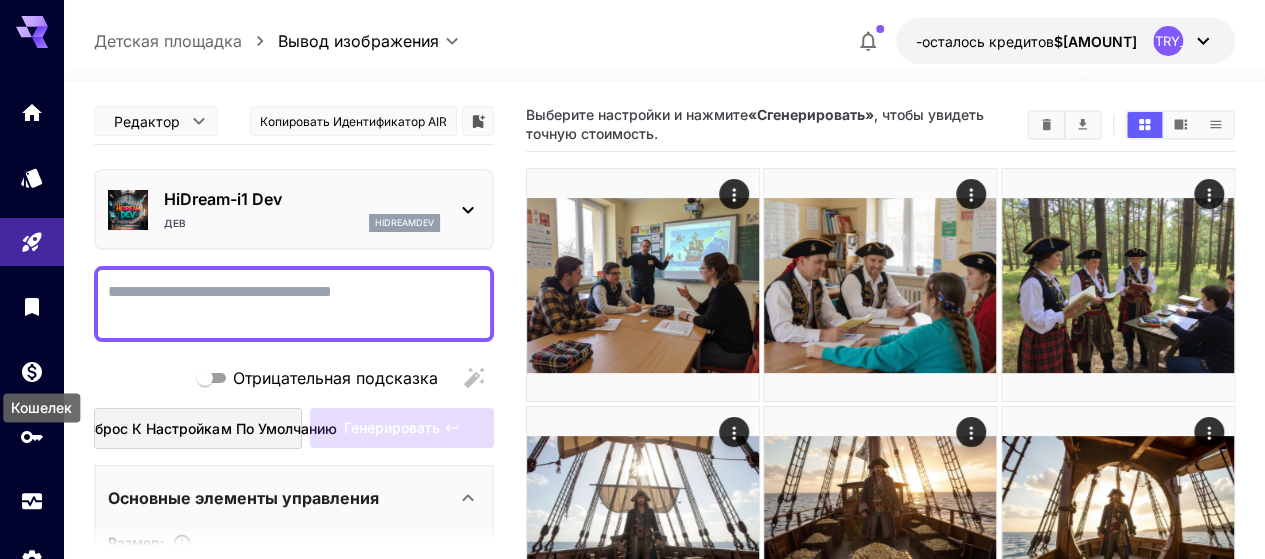 click 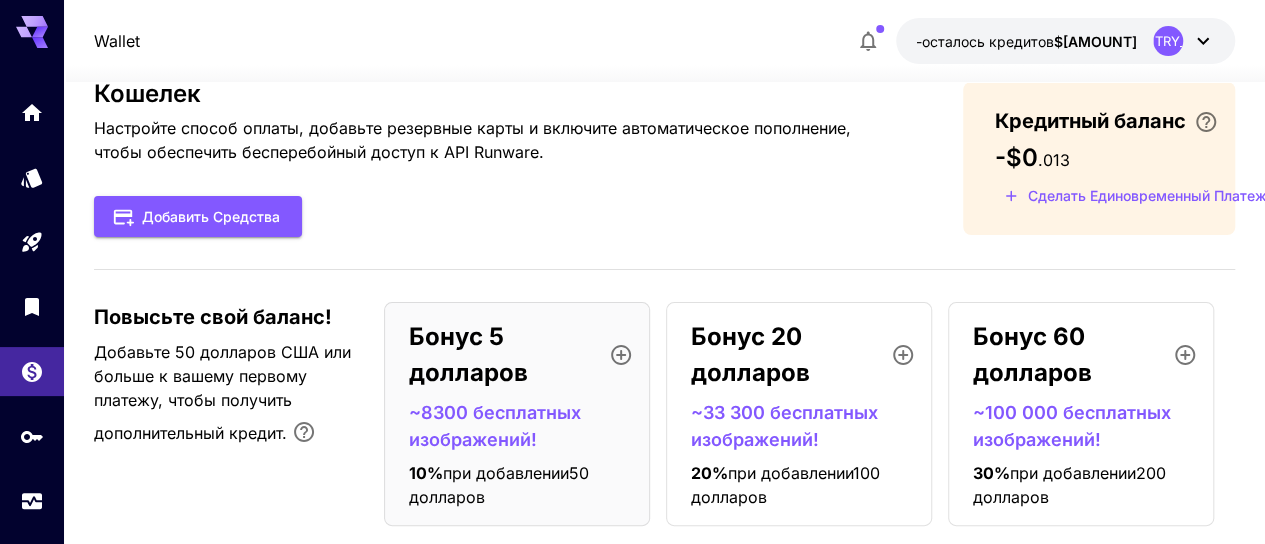 scroll, scrollTop: 87, scrollLeft: 0, axis: vertical 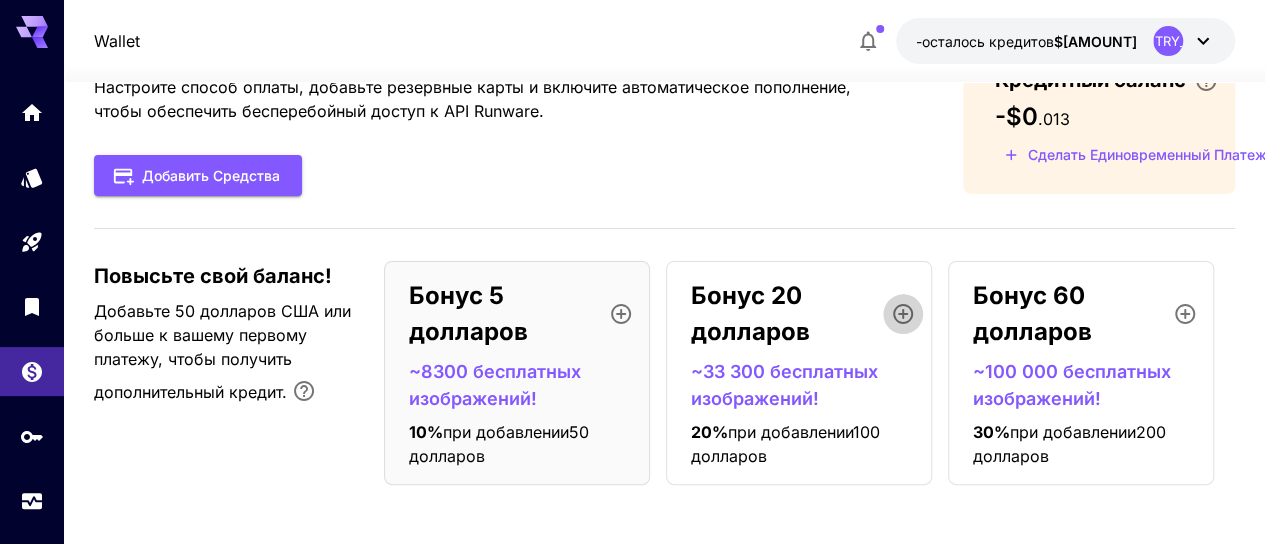 click 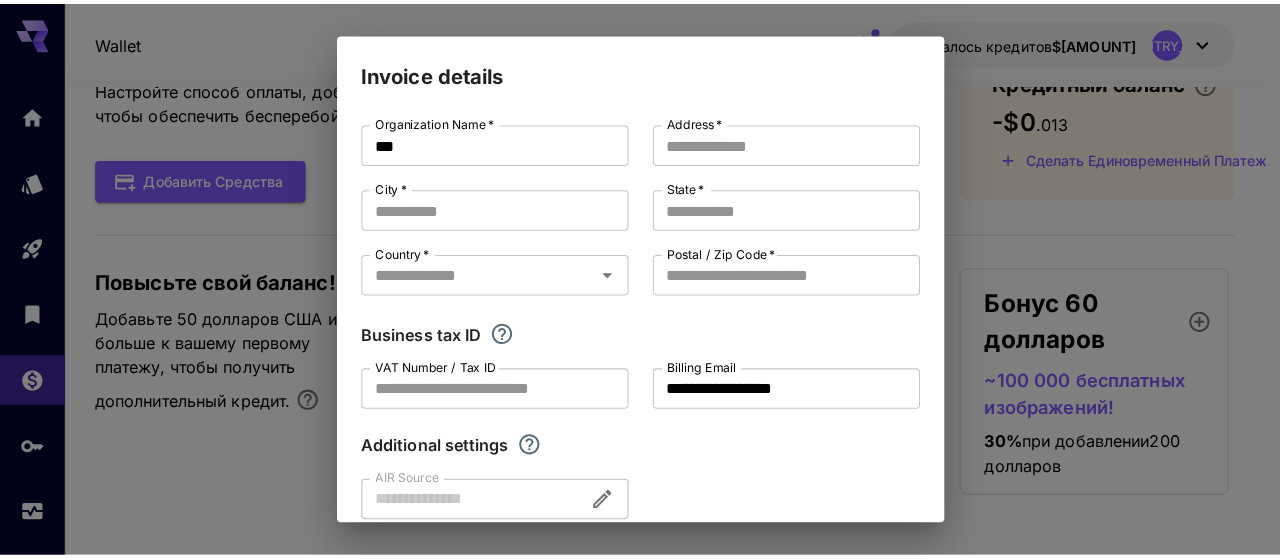 scroll, scrollTop: 72, scrollLeft: 0, axis: vertical 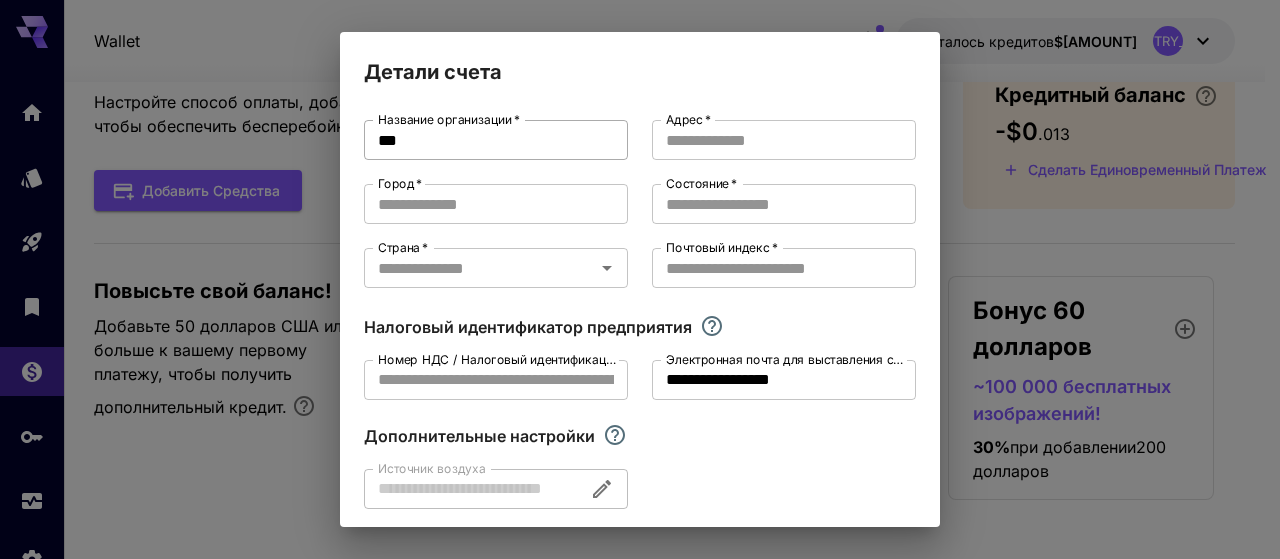 click on "***" at bounding box center (496, 140) 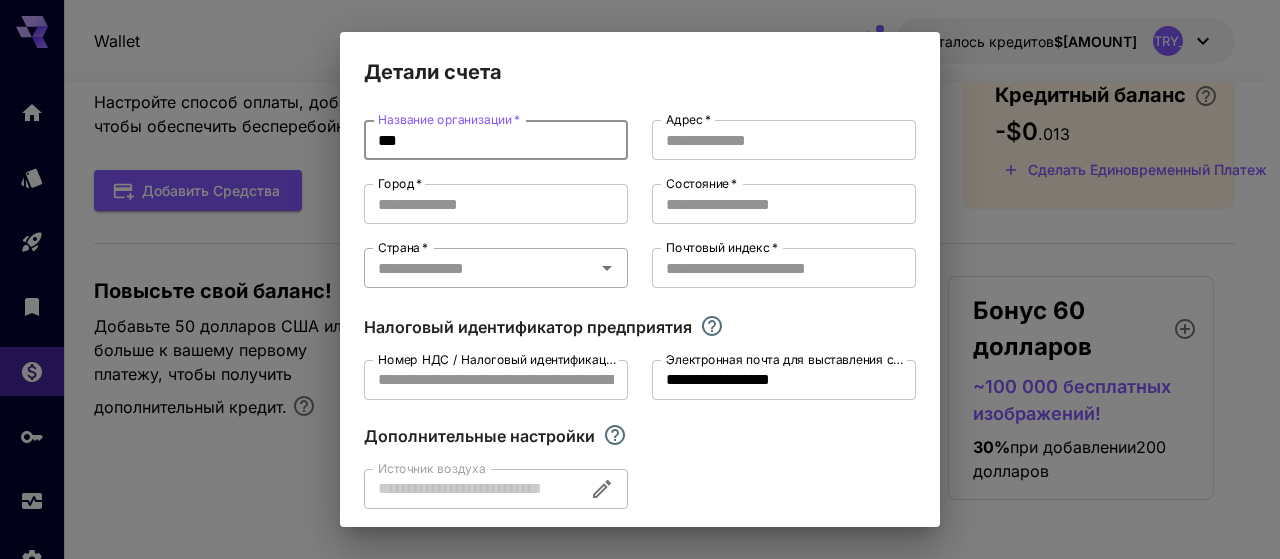scroll, scrollTop: 82, scrollLeft: 0, axis: vertical 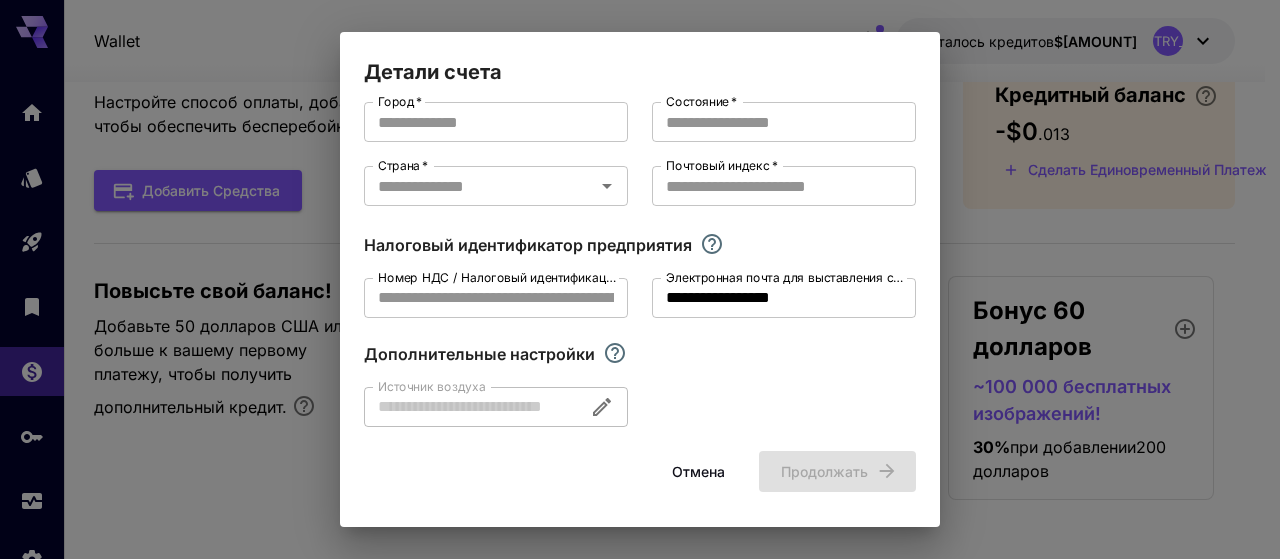 click on "Отмена" at bounding box center [698, 471] 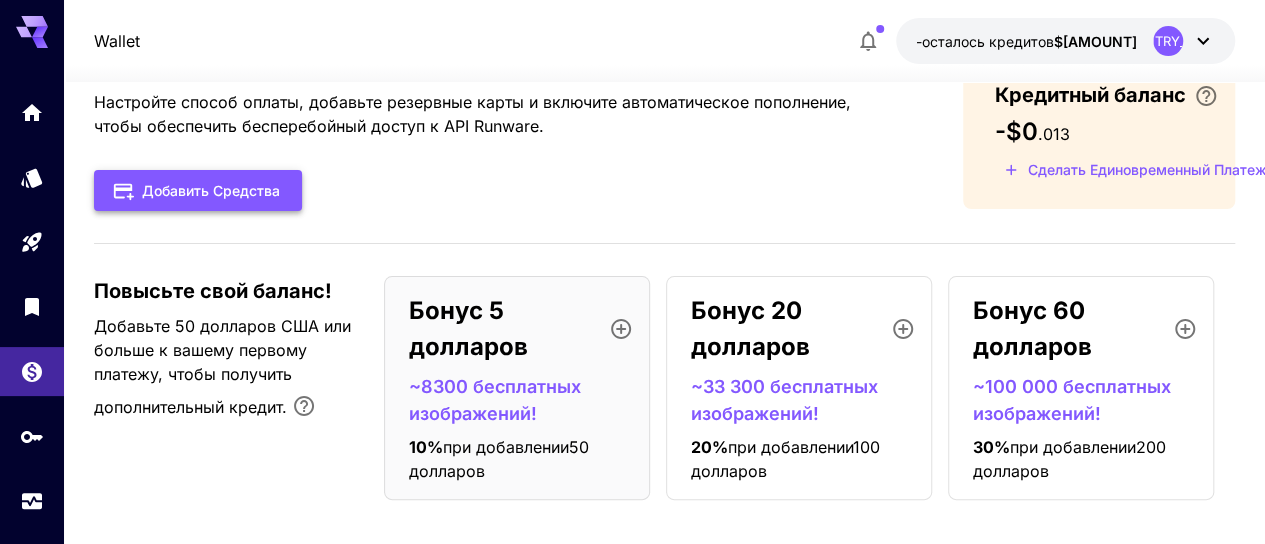 click on "Добавить средства" at bounding box center (211, 190) 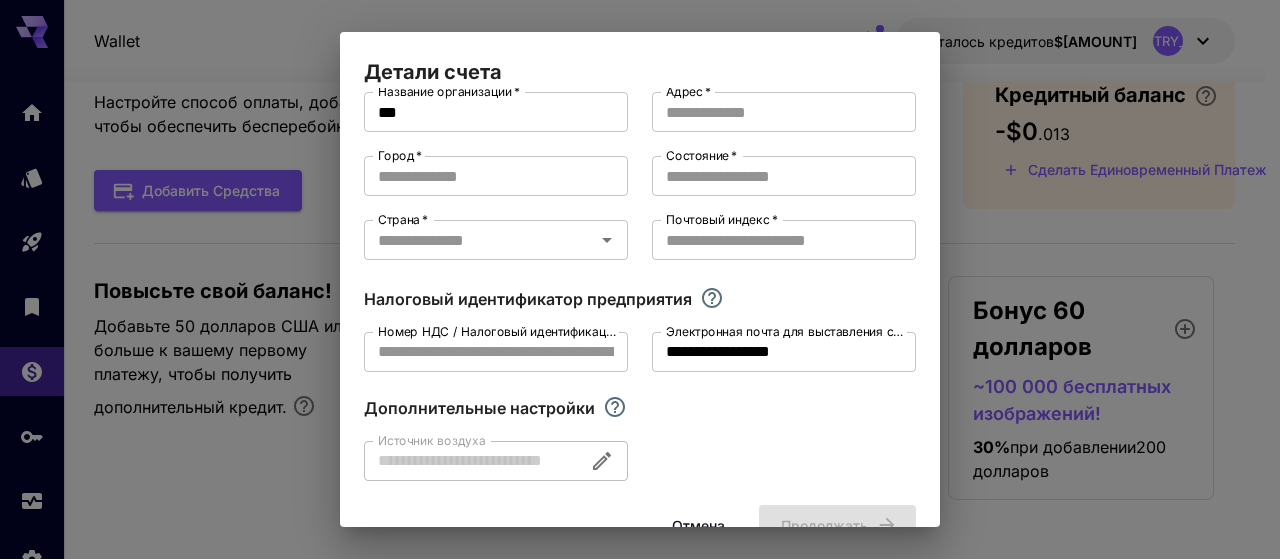 scroll, scrollTop: 0, scrollLeft: 0, axis: both 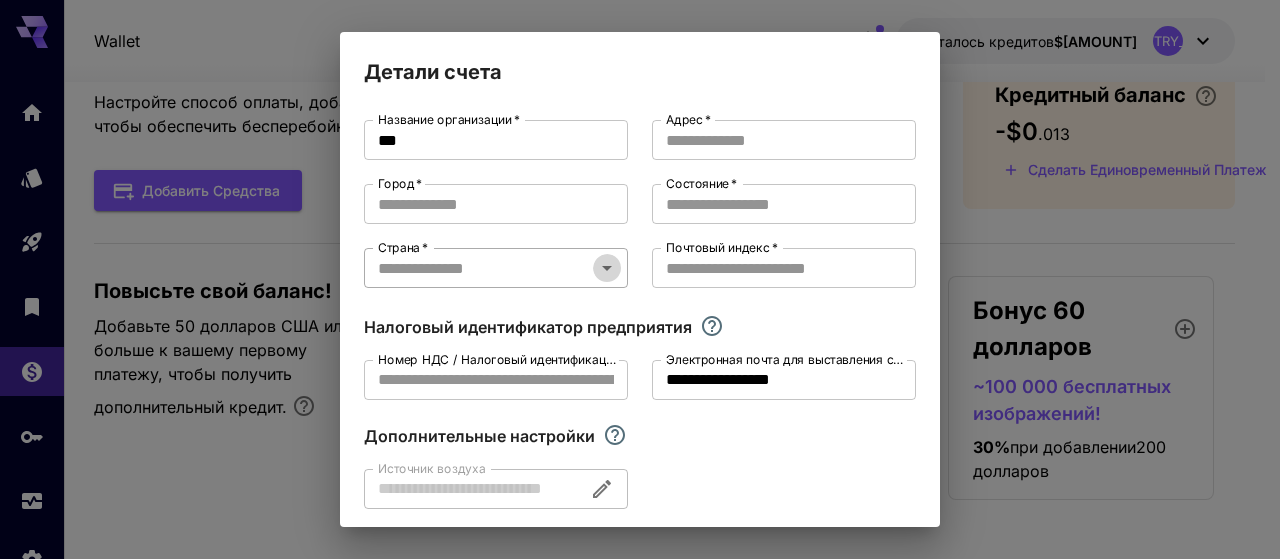 click 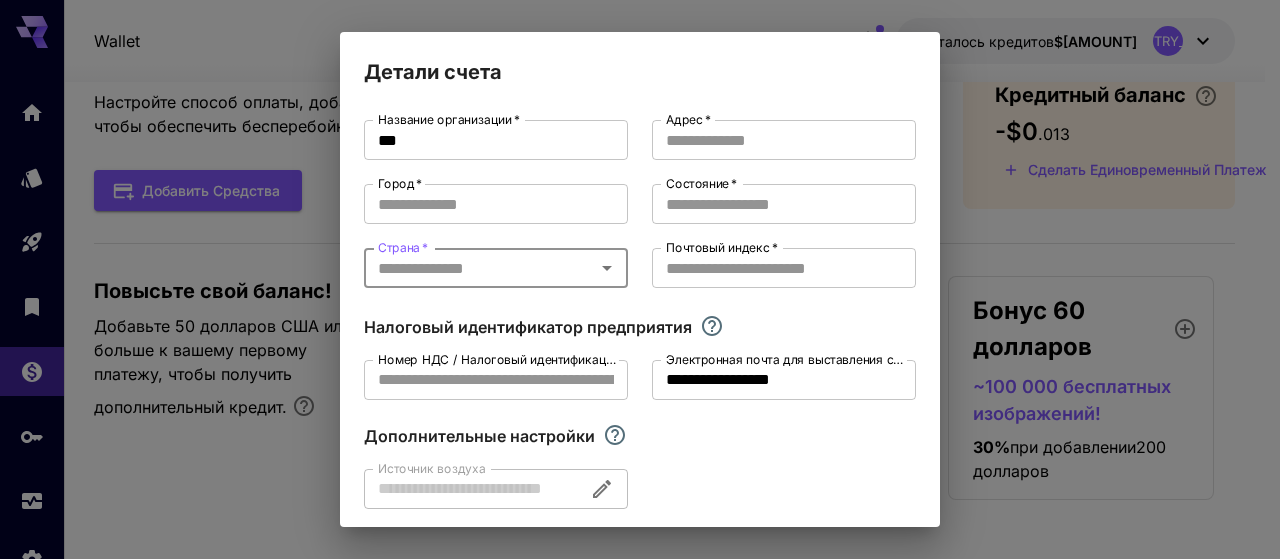 click on "Страна    *" at bounding box center (479, 268) 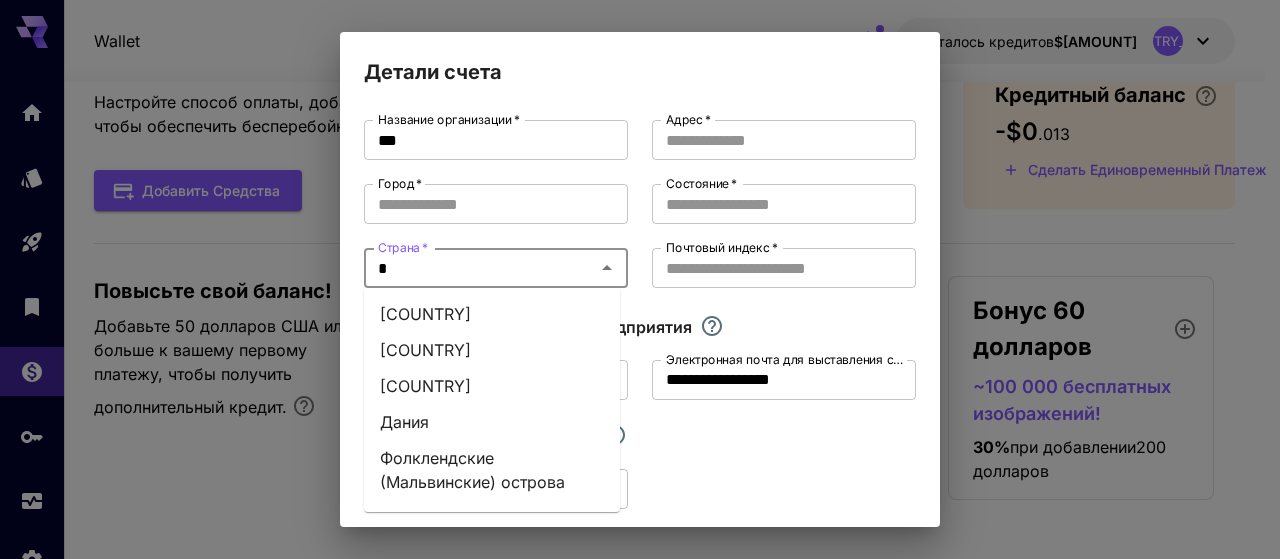 type on "**" 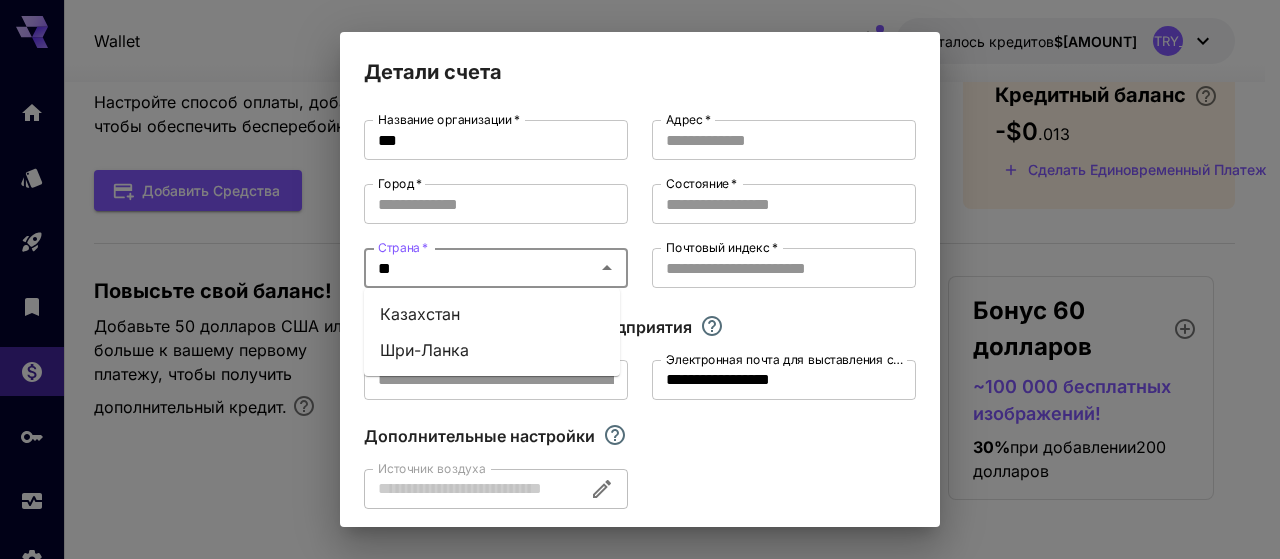 click on "Казахстан" at bounding box center (492, 314) 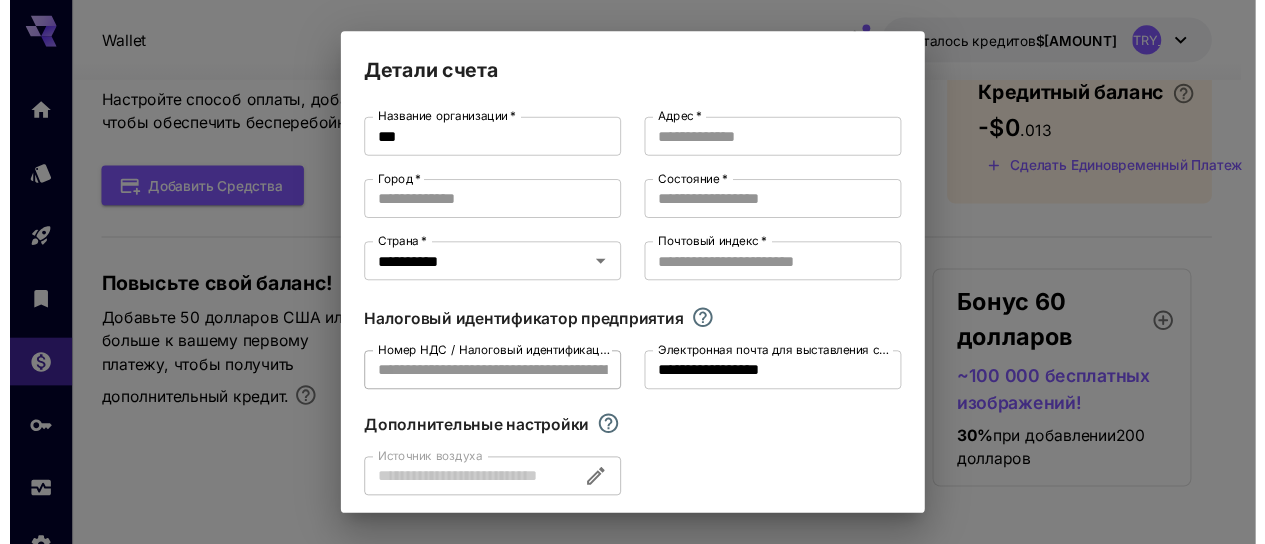 scroll, scrollTop: 82, scrollLeft: 0, axis: vertical 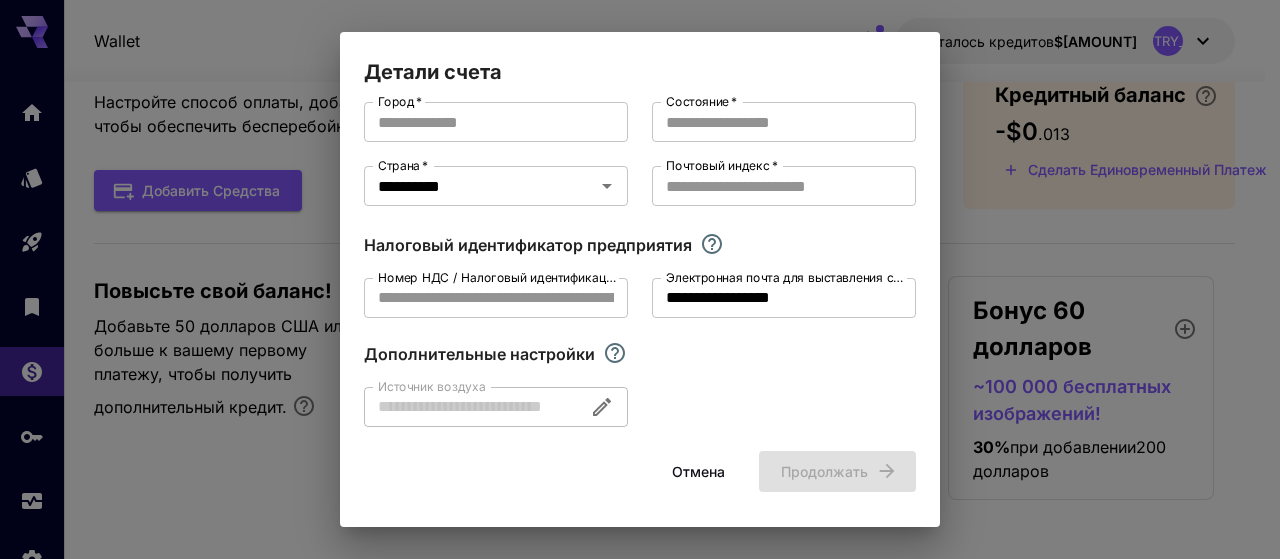 click on "Отмена" at bounding box center [698, 471] 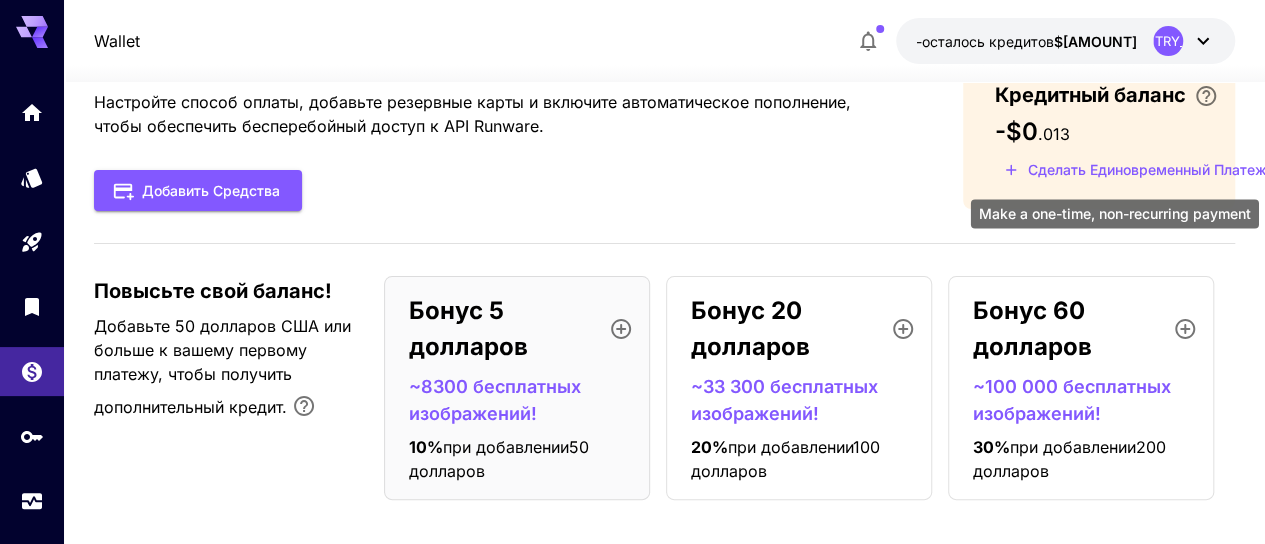 click on "Сделать единовременный платеж" at bounding box center (1147, 169) 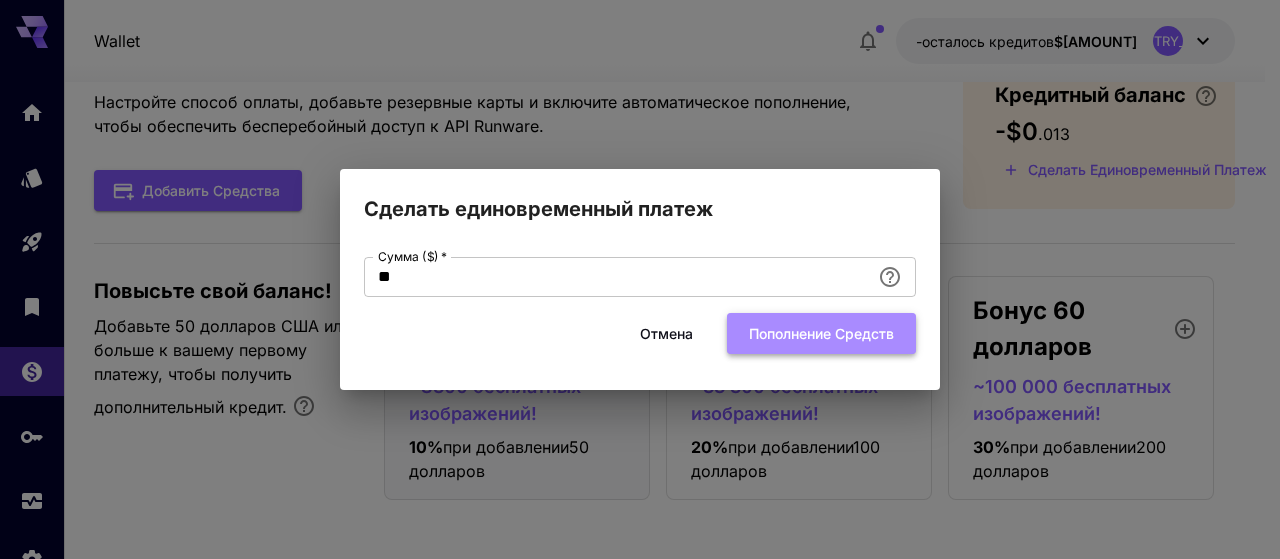 click on "Пополнение средств" at bounding box center (821, 333) 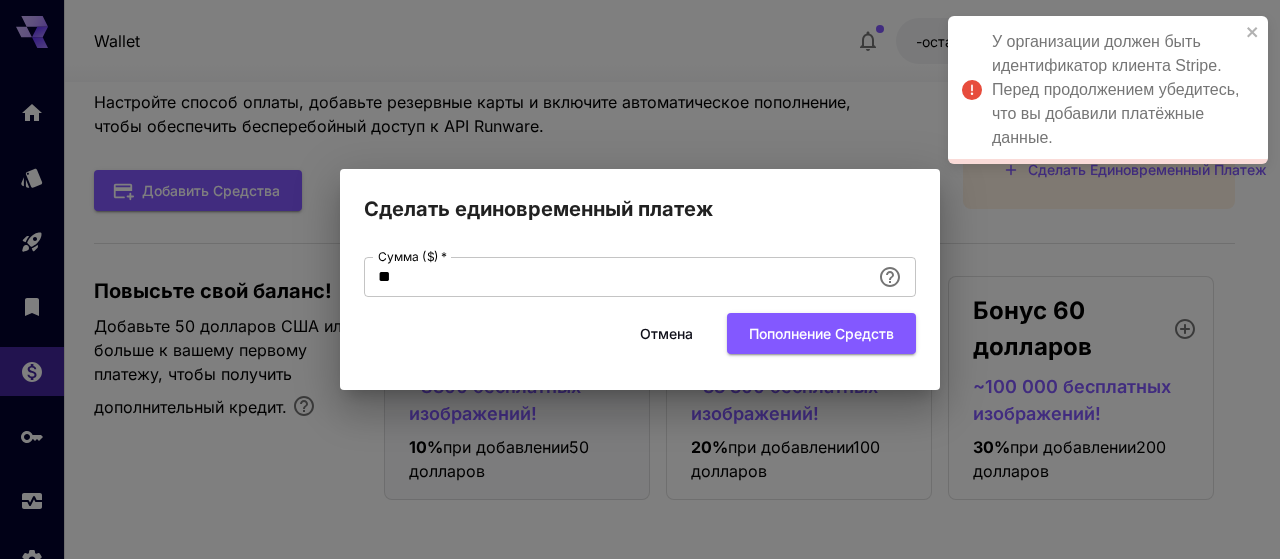 click on "Отмена" at bounding box center (666, 333) 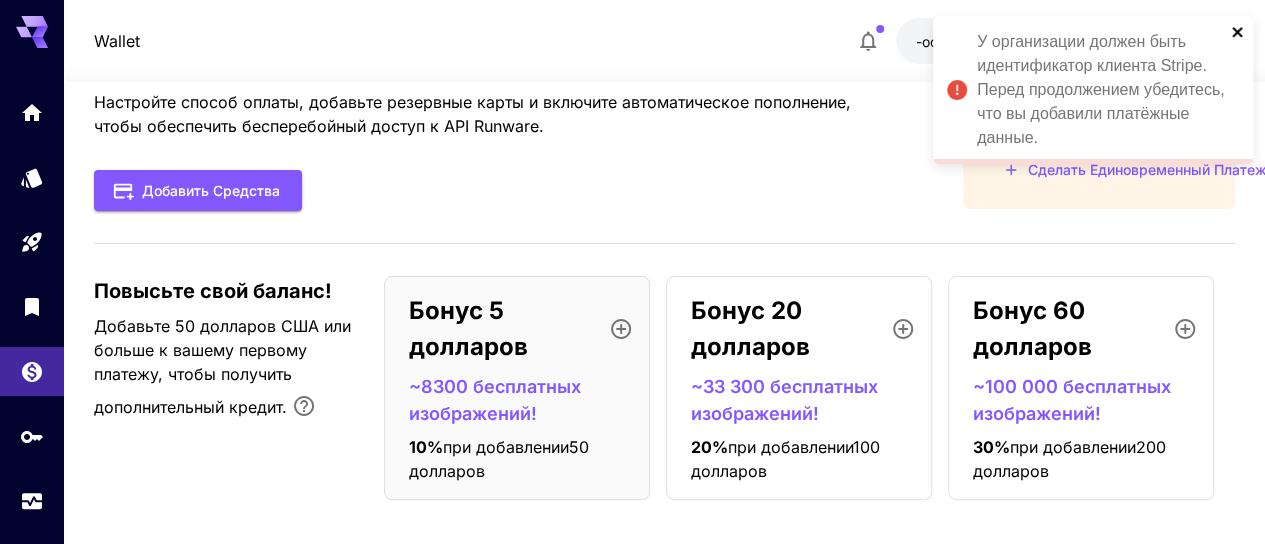 click 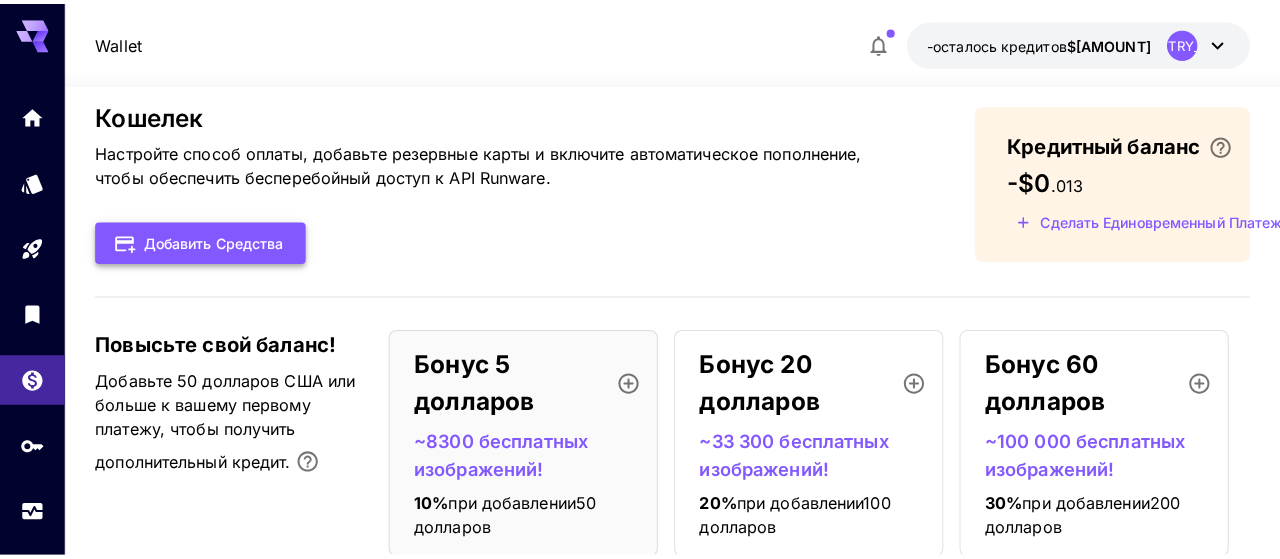 scroll, scrollTop: 0, scrollLeft: 0, axis: both 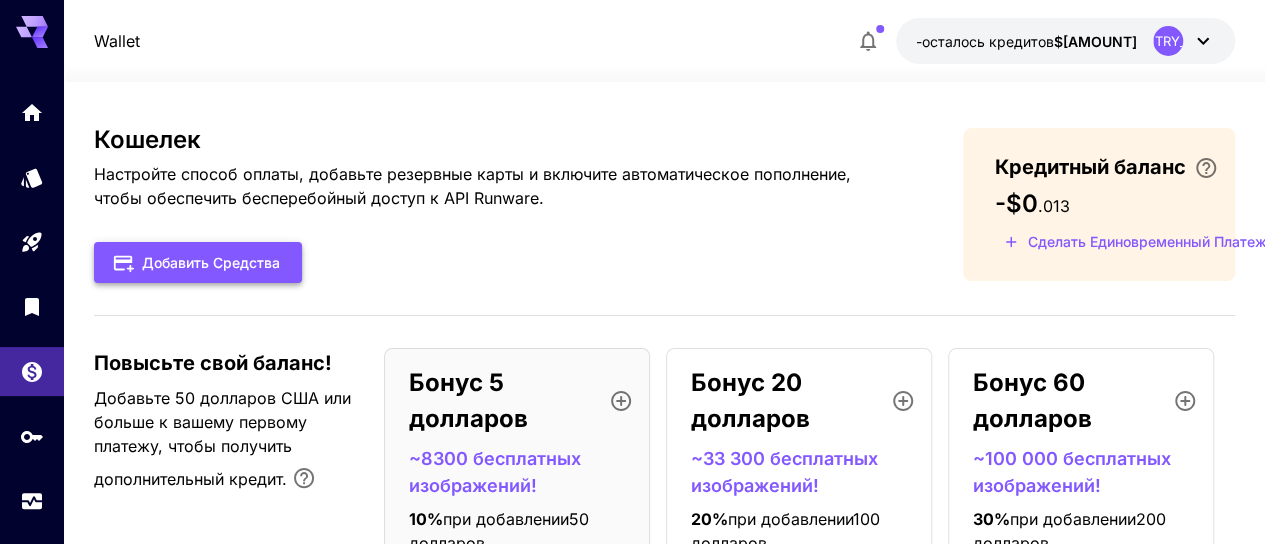 click on "Добавить средства" at bounding box center (211, 262) 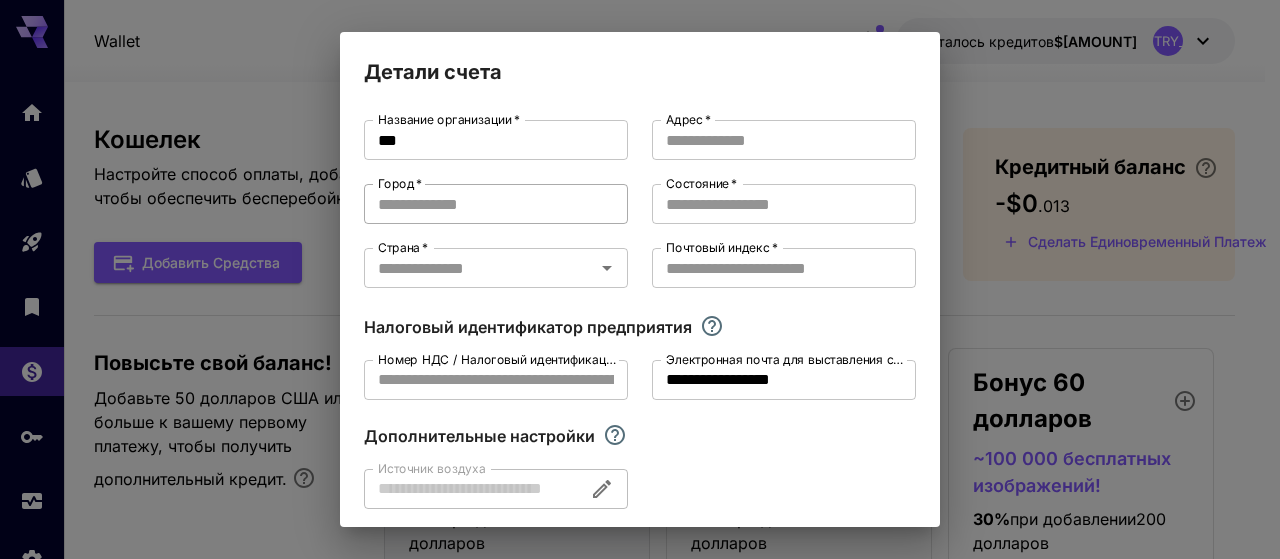 click on "Город    *" at bounding box center [496, 204] 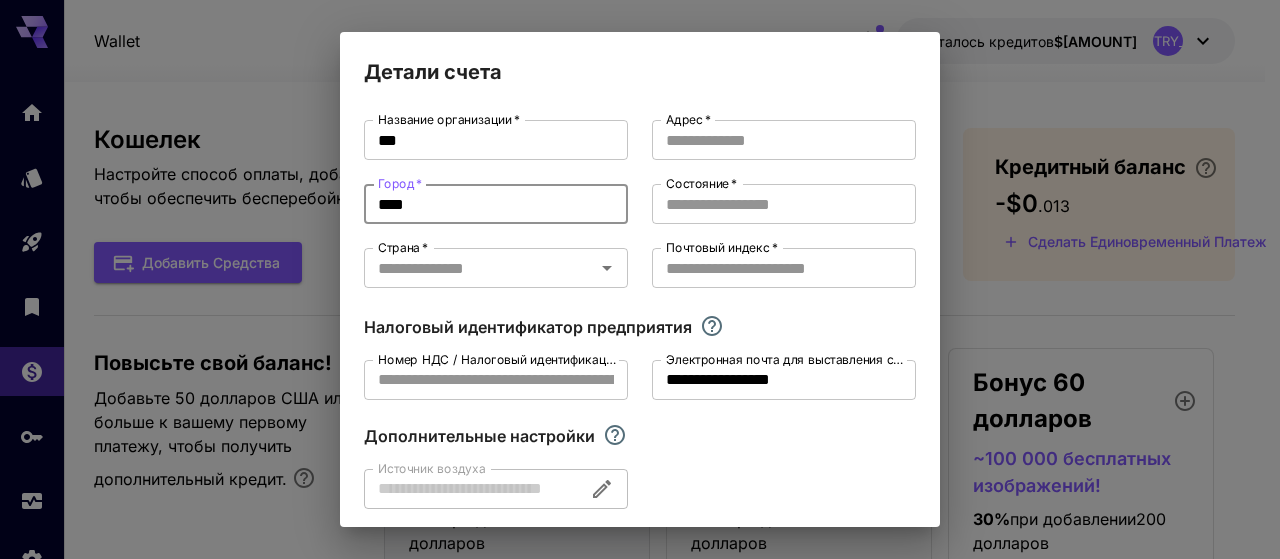 click on "****" at bounding box center (496, 204) 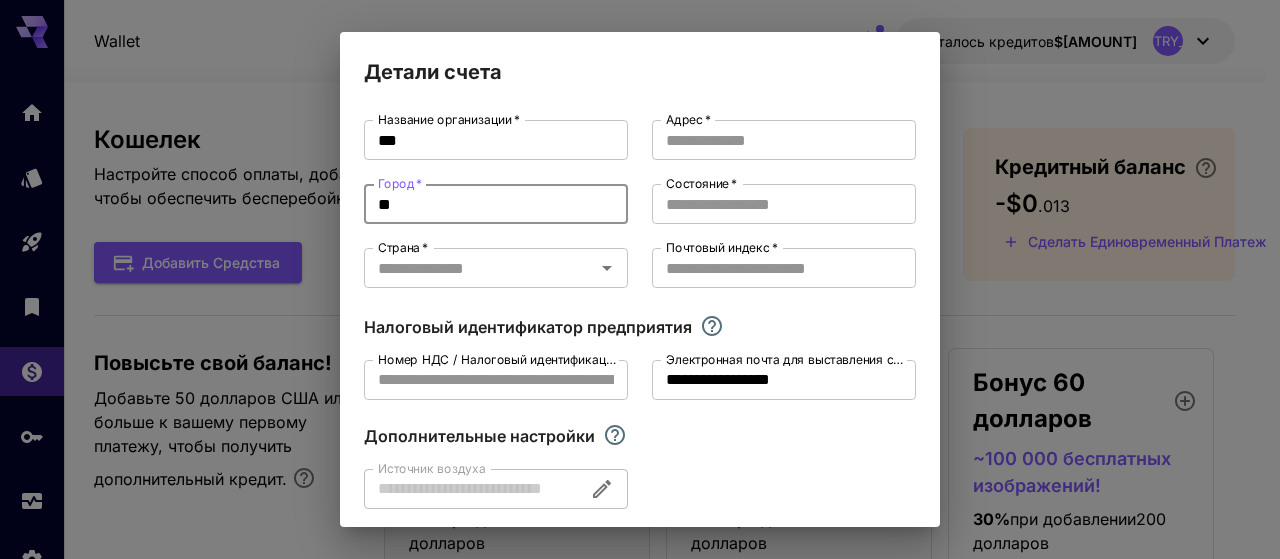 type on "*" 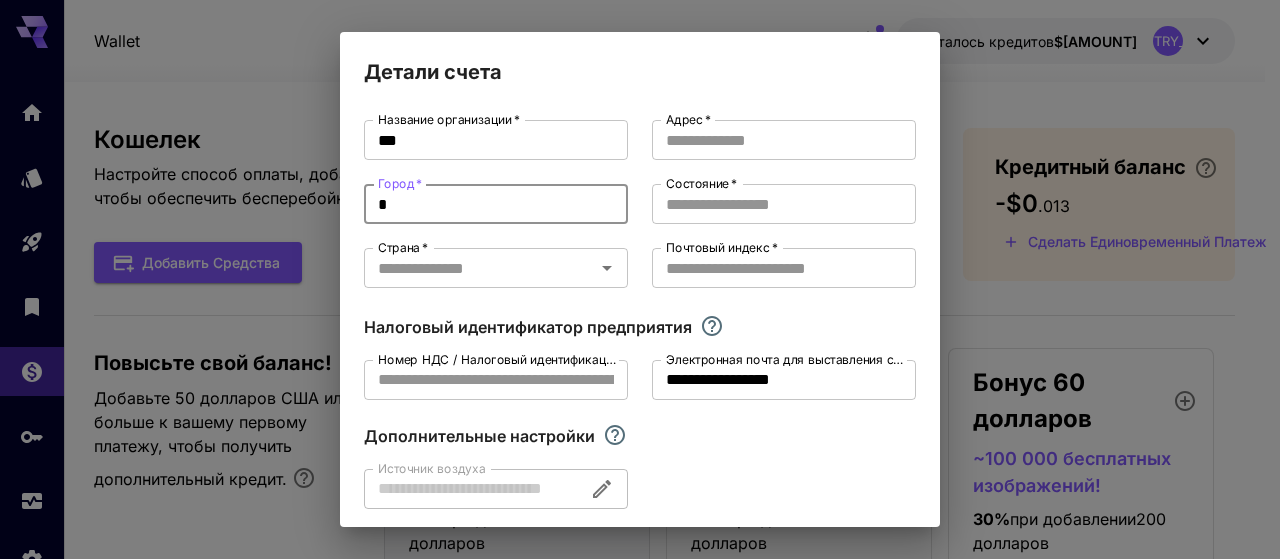 type 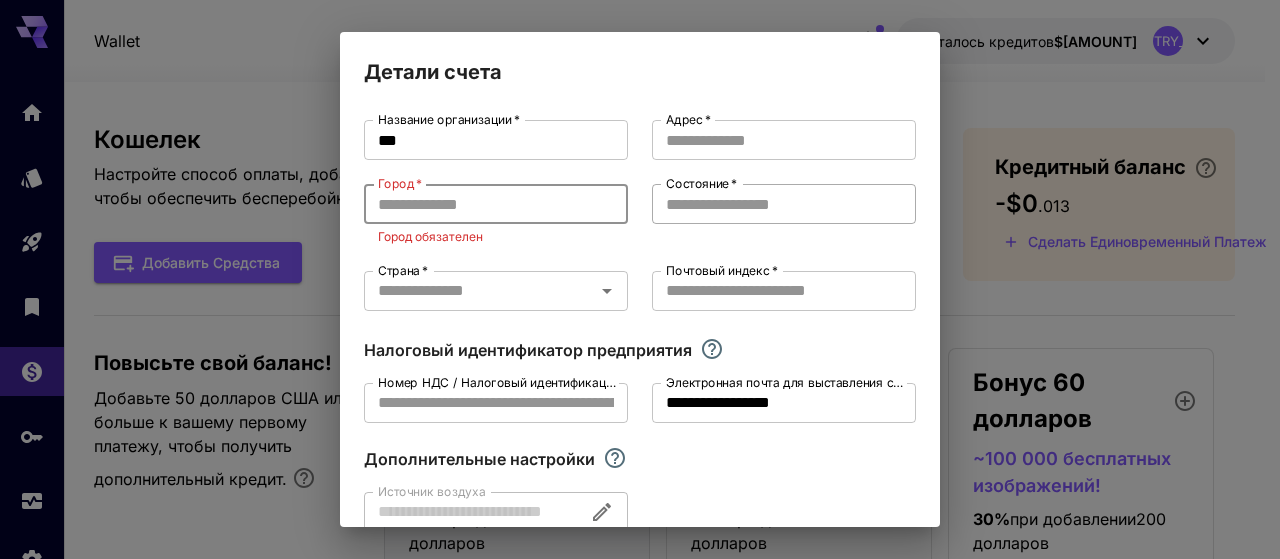 click on "Состояние    *" at bounding box center [784, 204] 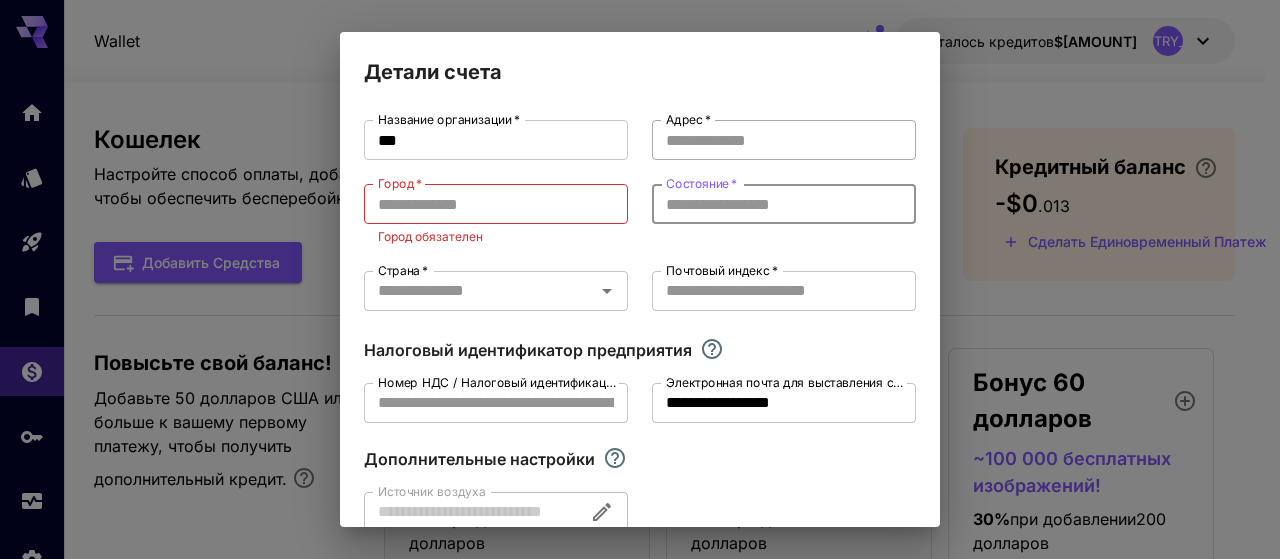 click on "Адрес    *" at bounding box center [784, 140] 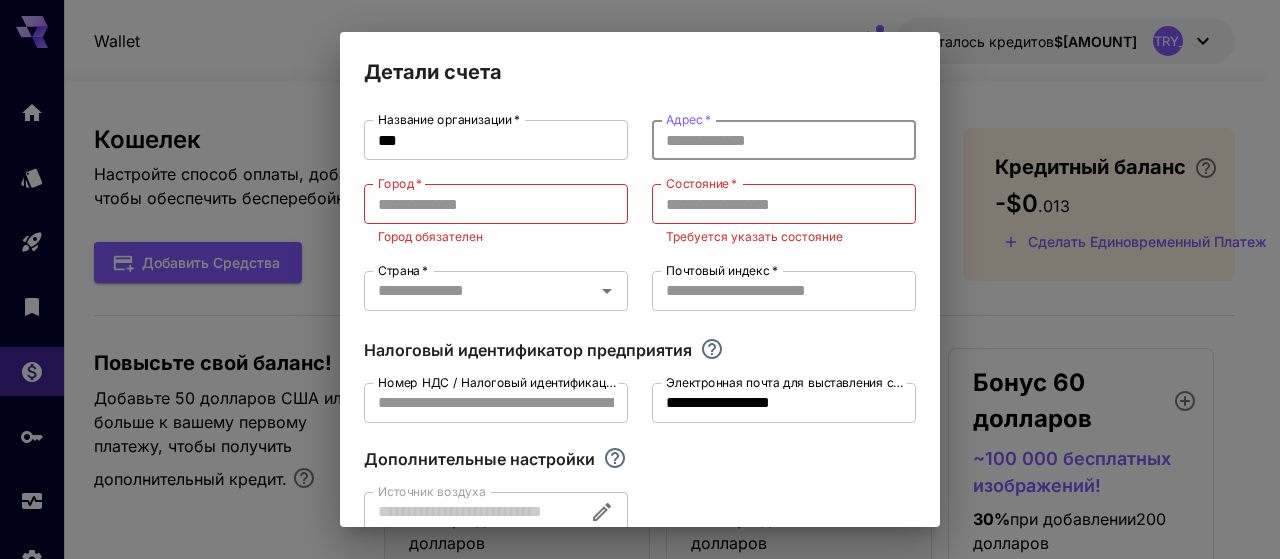 click on "Почтовый индекс    * Почтовый индекс    *" at bounding box center (784, 291) 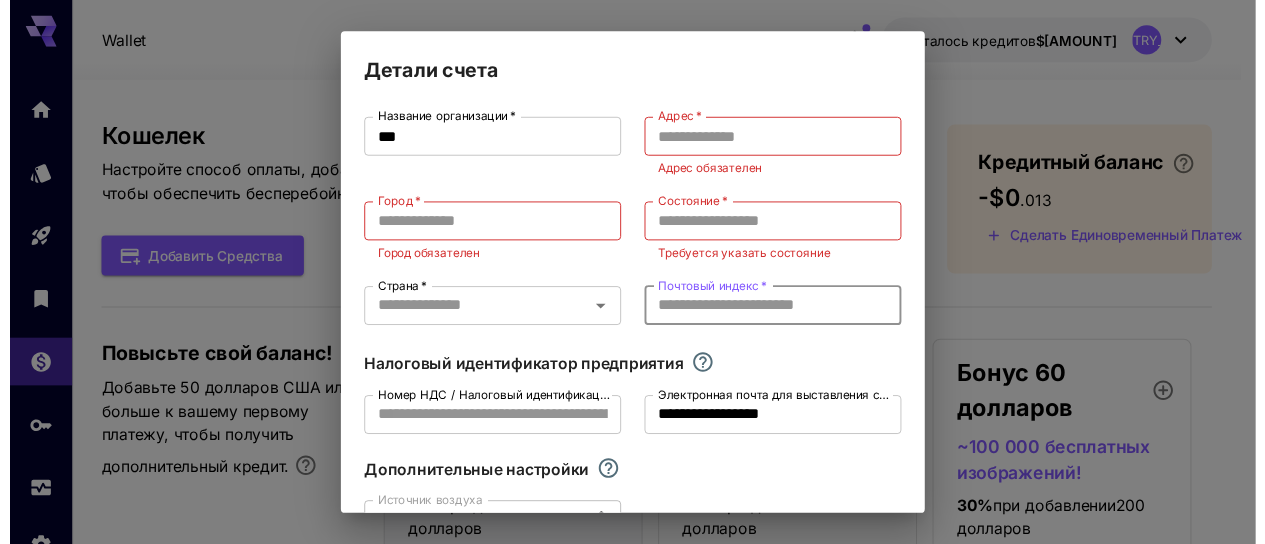 scroll, scrollTop: 120, scrollLeft: 0, axis: vertical 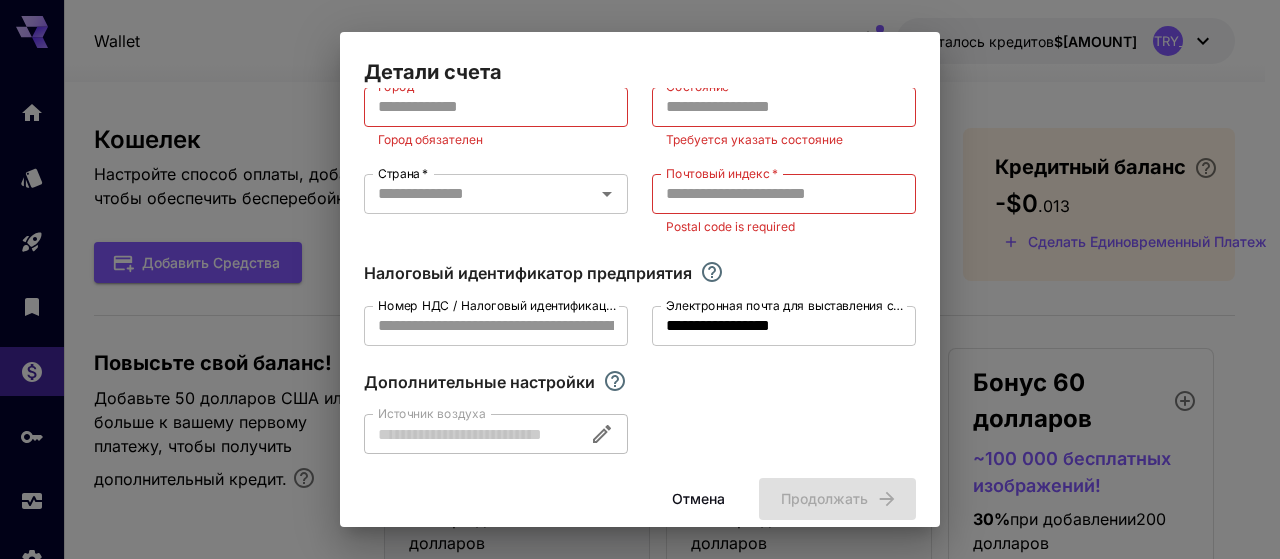 click at bounding box center [496, 434] 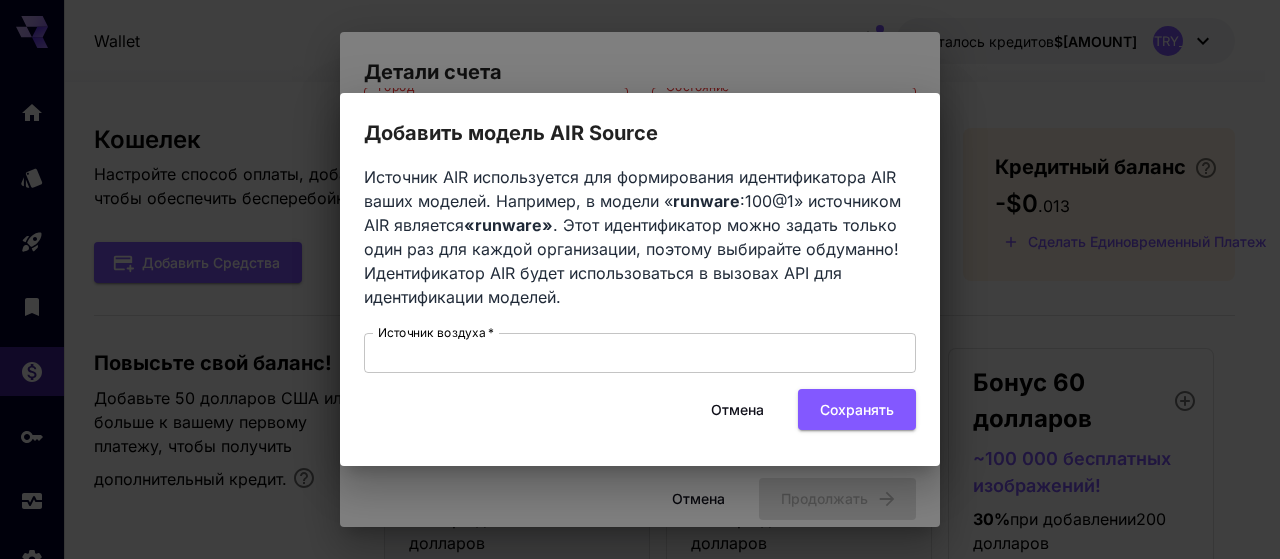 click on "Отмена" at bounding box center [737, 409] 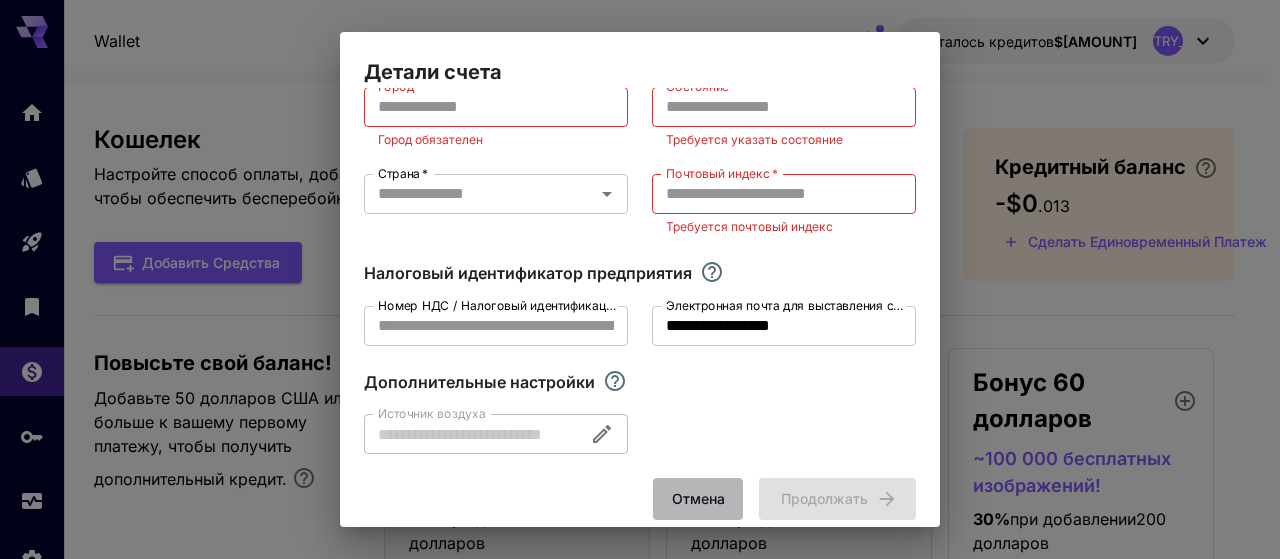 click on "Отмена" at bounding box center (698, 498) 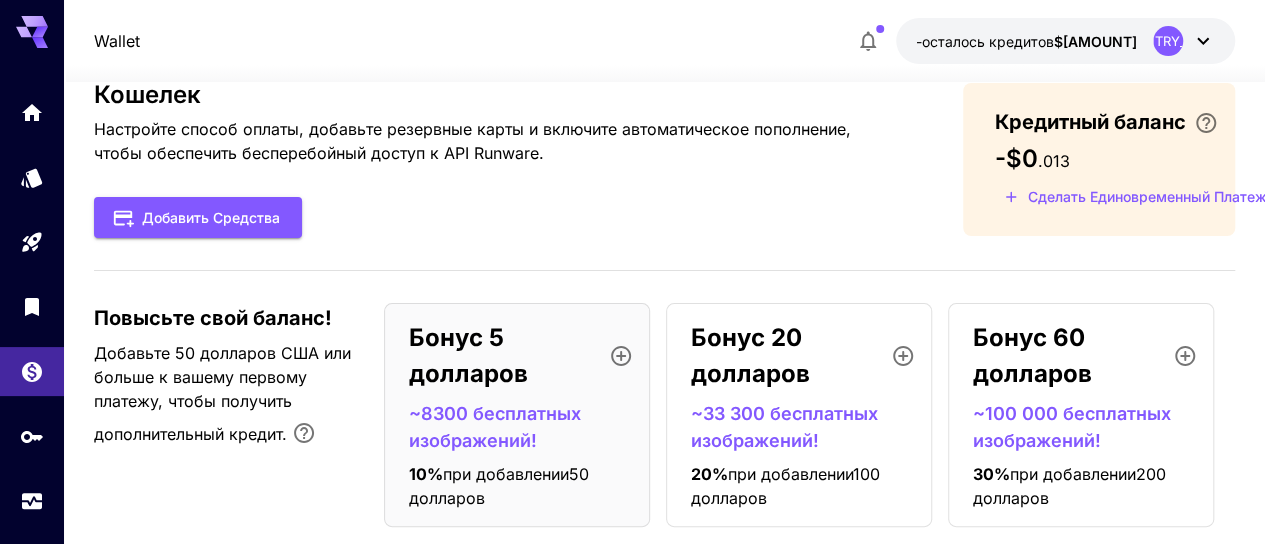 scroll, scrollTop: 87, scrollLeft: 0, axis: vertical 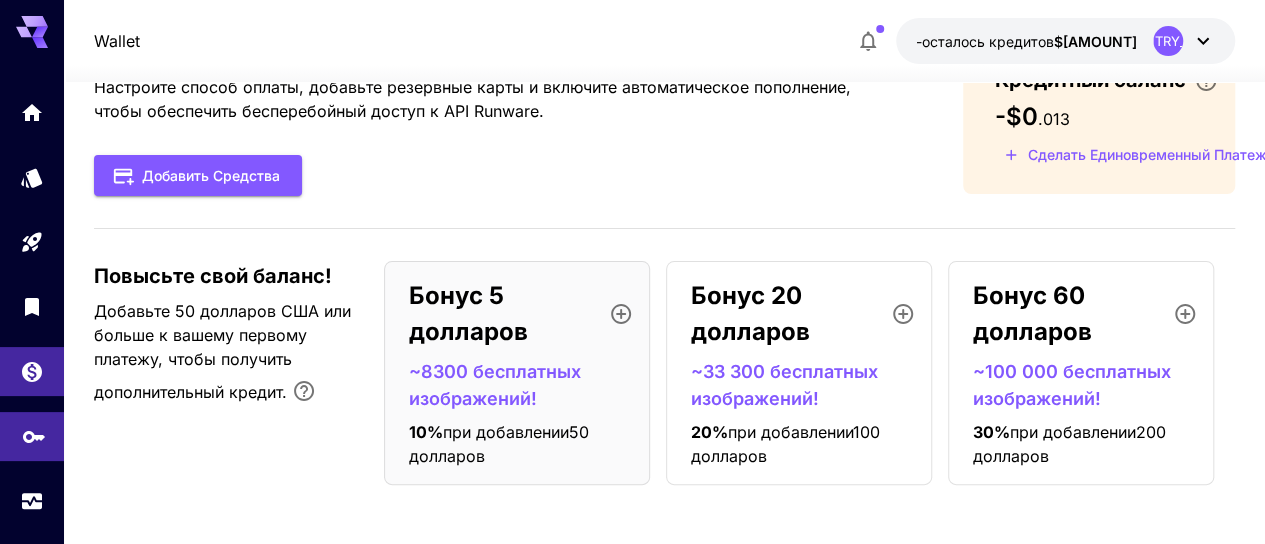 click at bounding box center [32, 436] 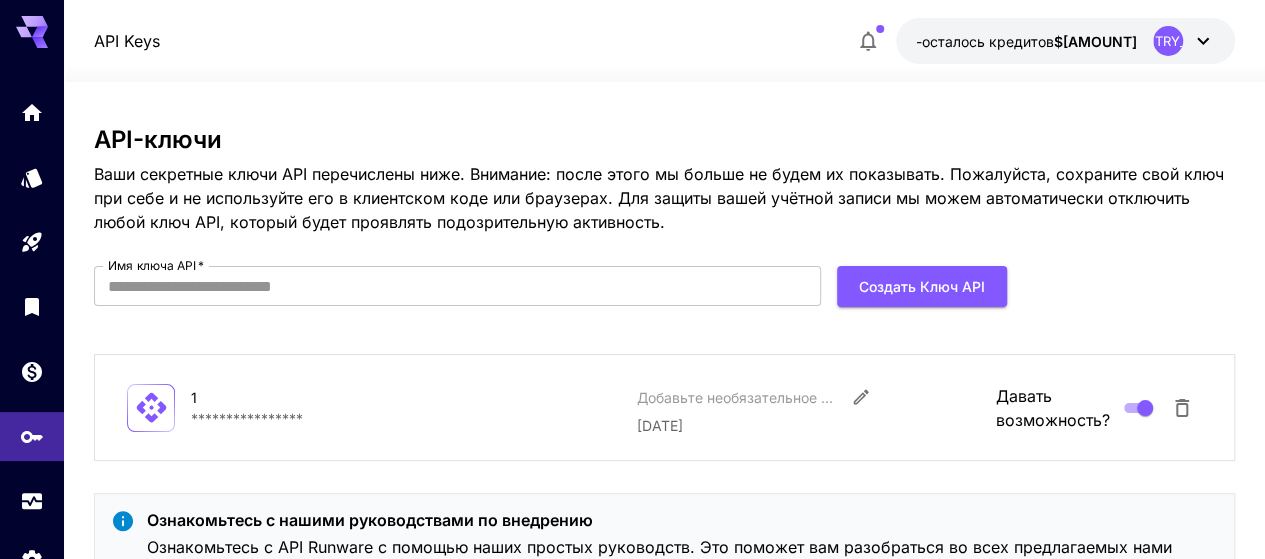 scroll, scrollTop: 98, scrollLeft: 0, axis: vertical 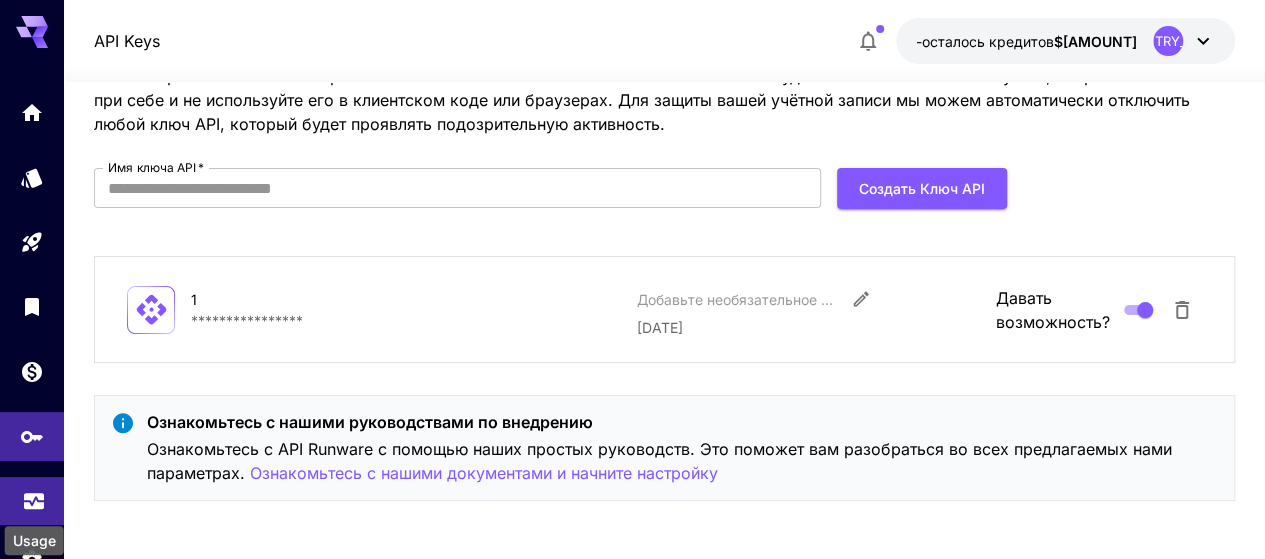 click 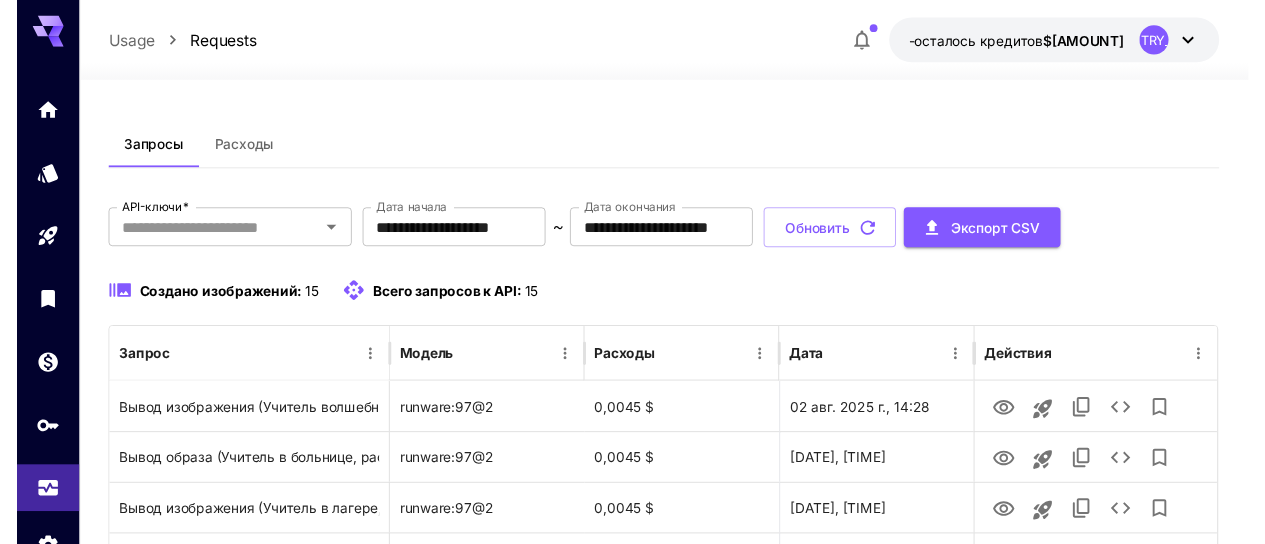 scroll, scrollTop: 0, scrollLeft: 0, axis: both 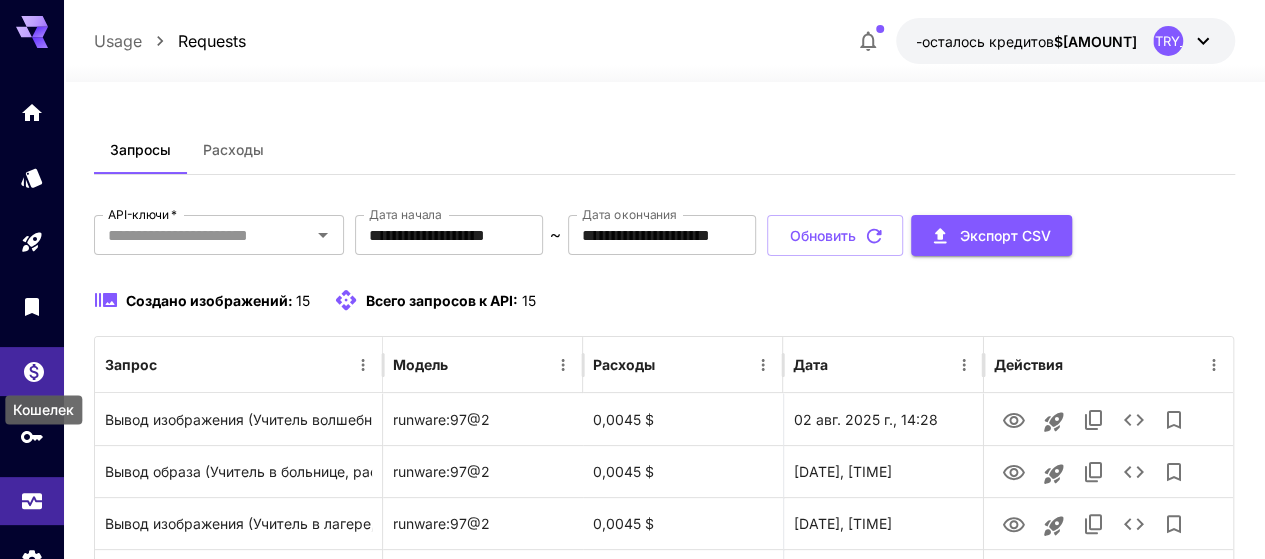 click 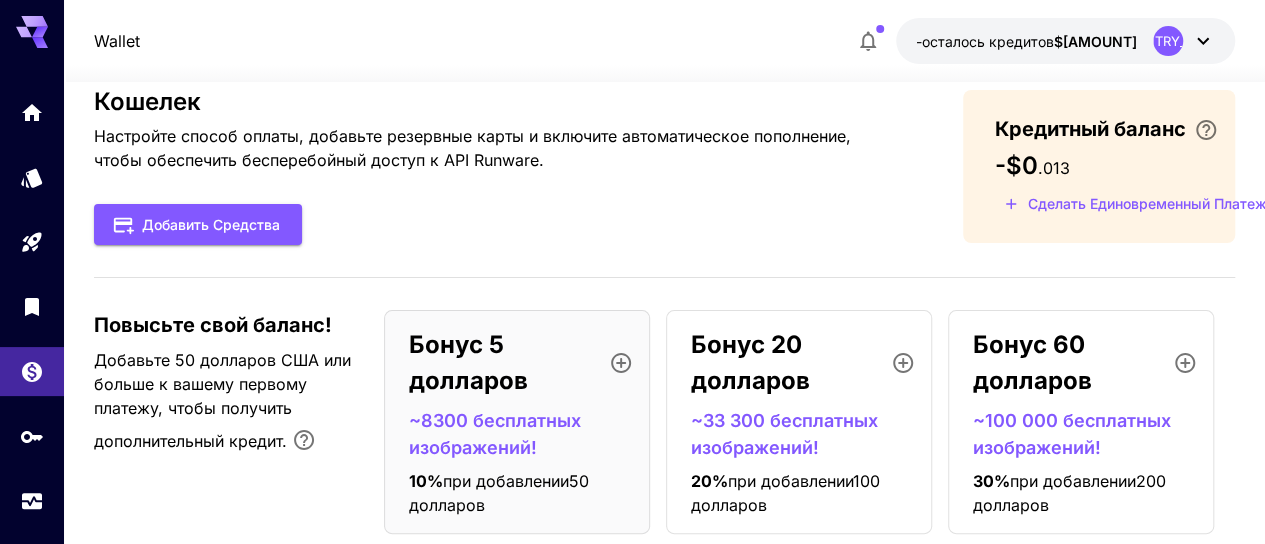 scroll, scrollTop: 0, scrollLeft: 0, axis: both 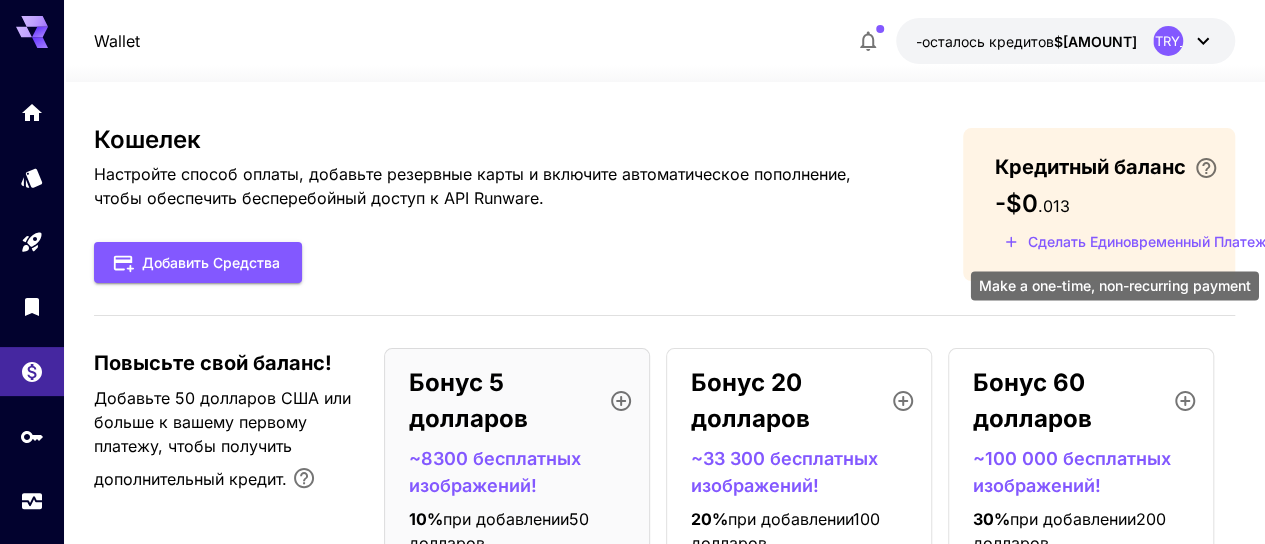 click on "Сделать единовременный платеж" at bounding box center (1147, 241) 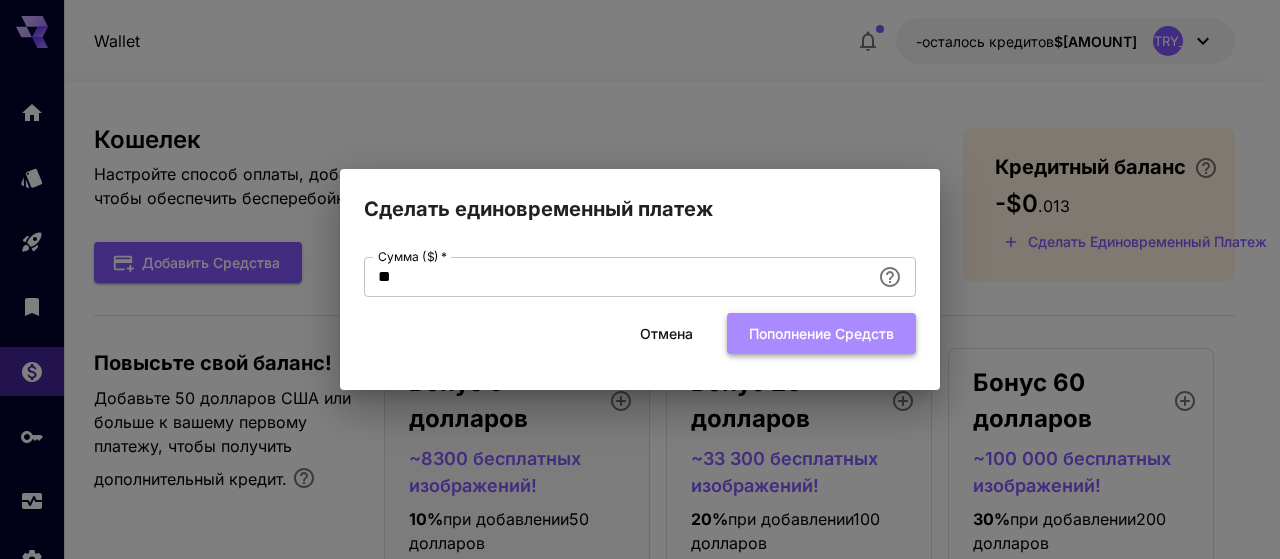click on "Пополнение средств" at bounding box center (821, 333) 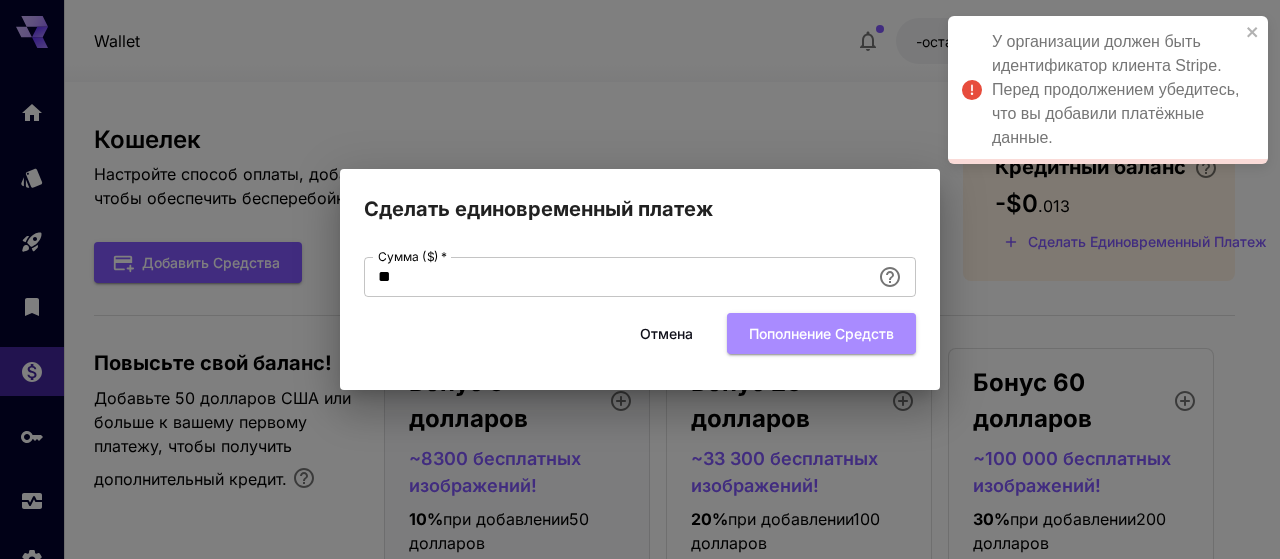 click on "Пополнение средств" at bounding box center [821, 333] 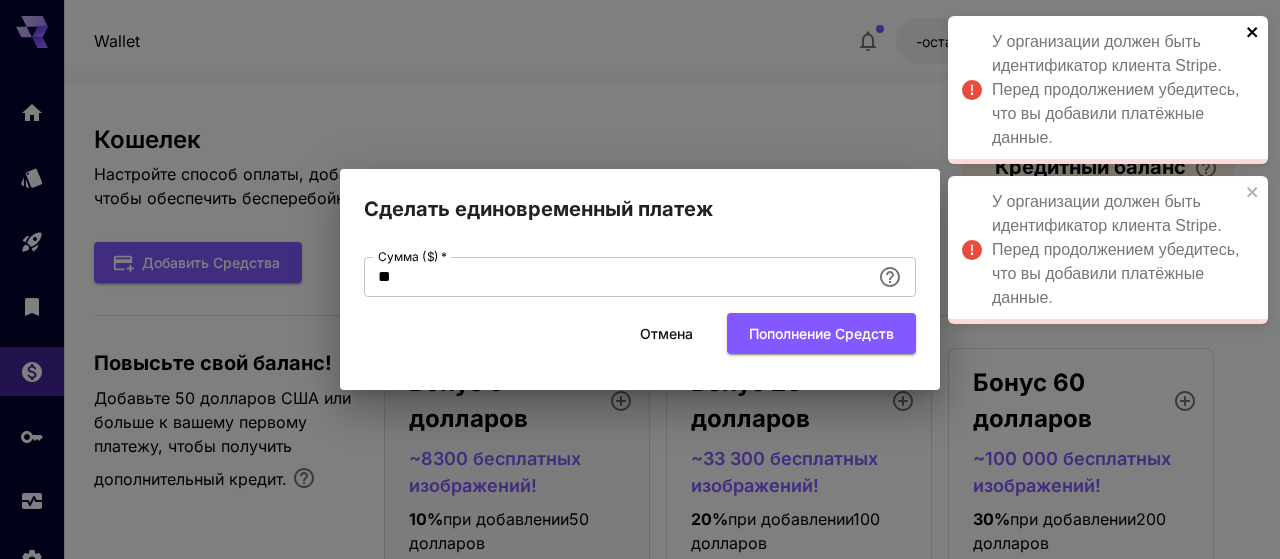 click 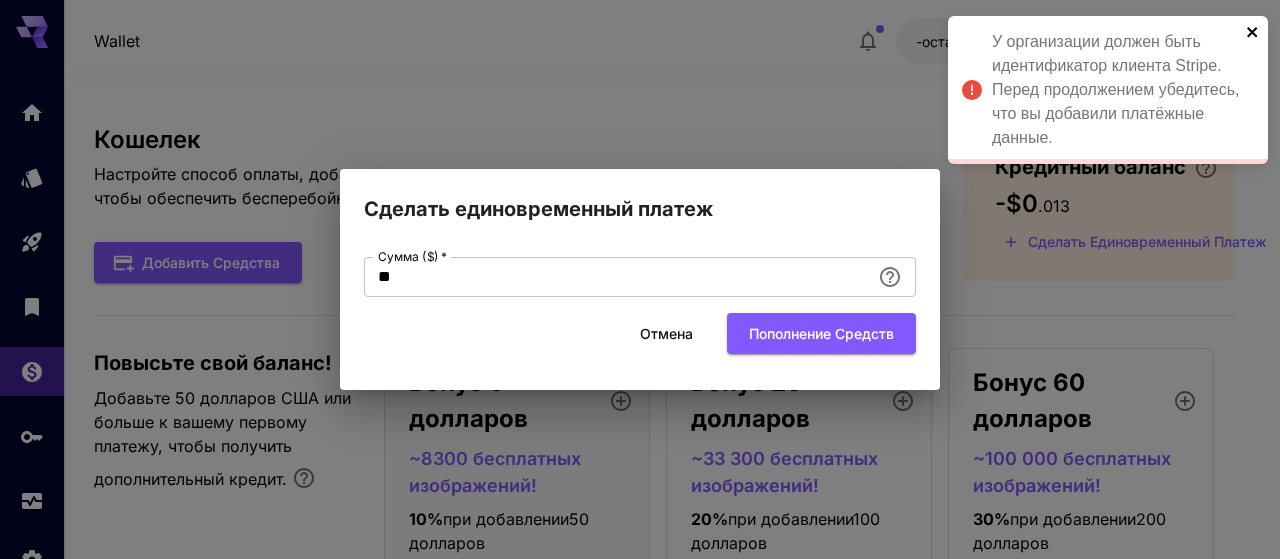 click 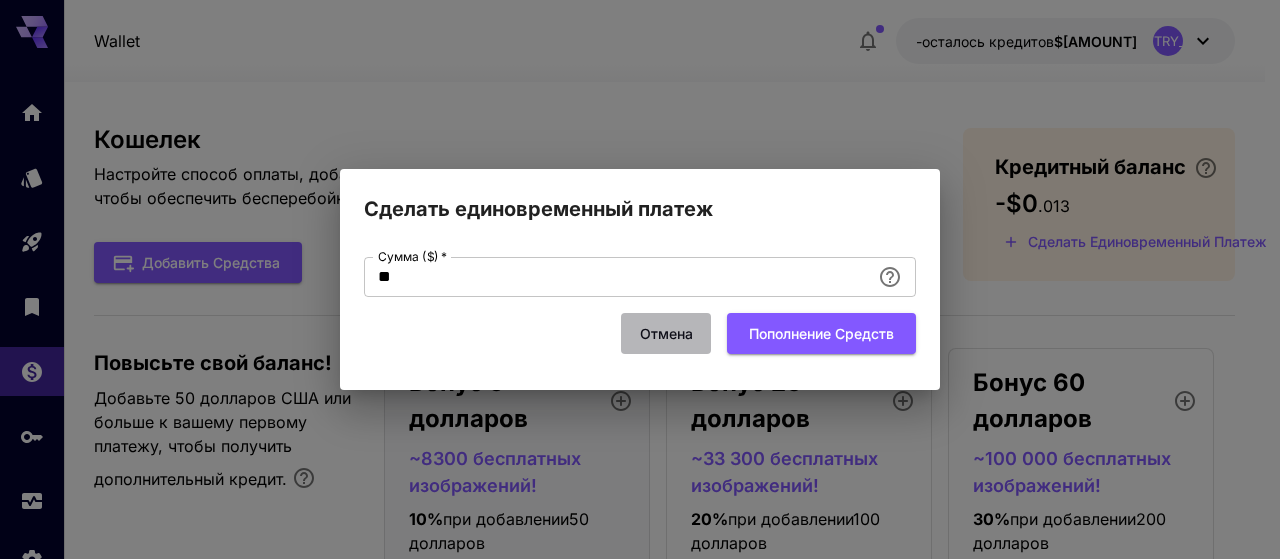 click on "Отмена" at bounding box center [666, 333] 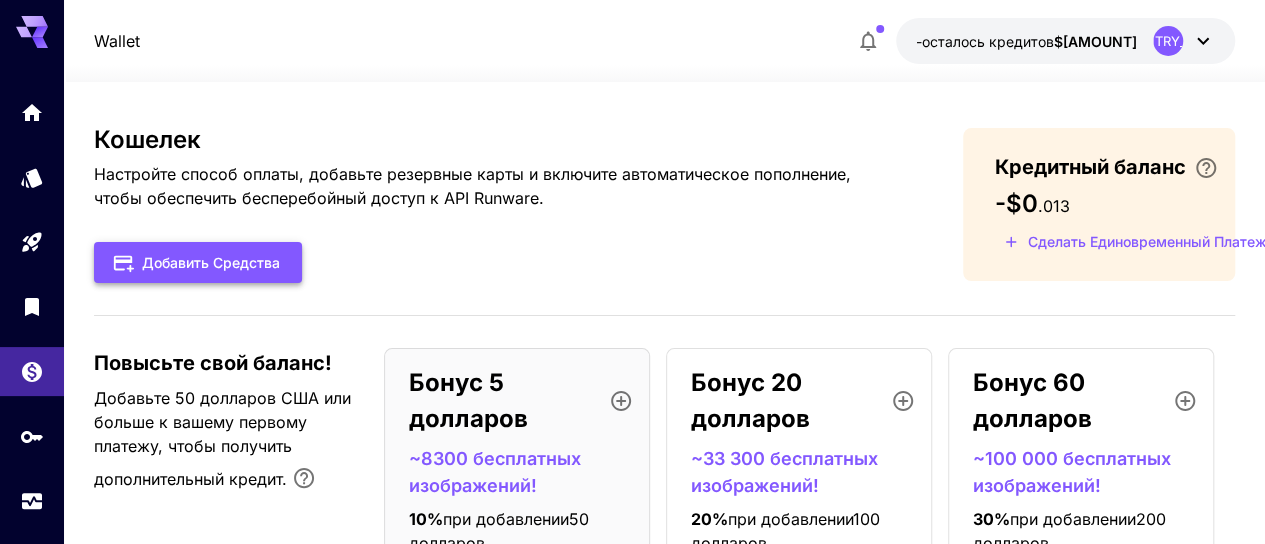 click on "Добавить средства" at bounding box center (211, 262) 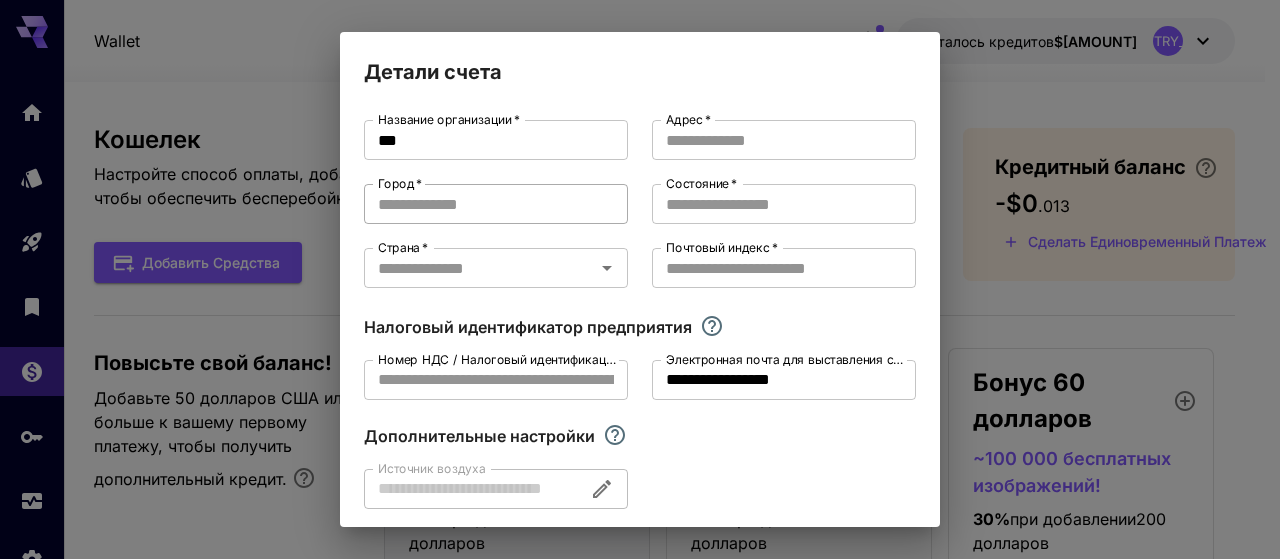 click on "Город    *" at bounding box center [496, 204] 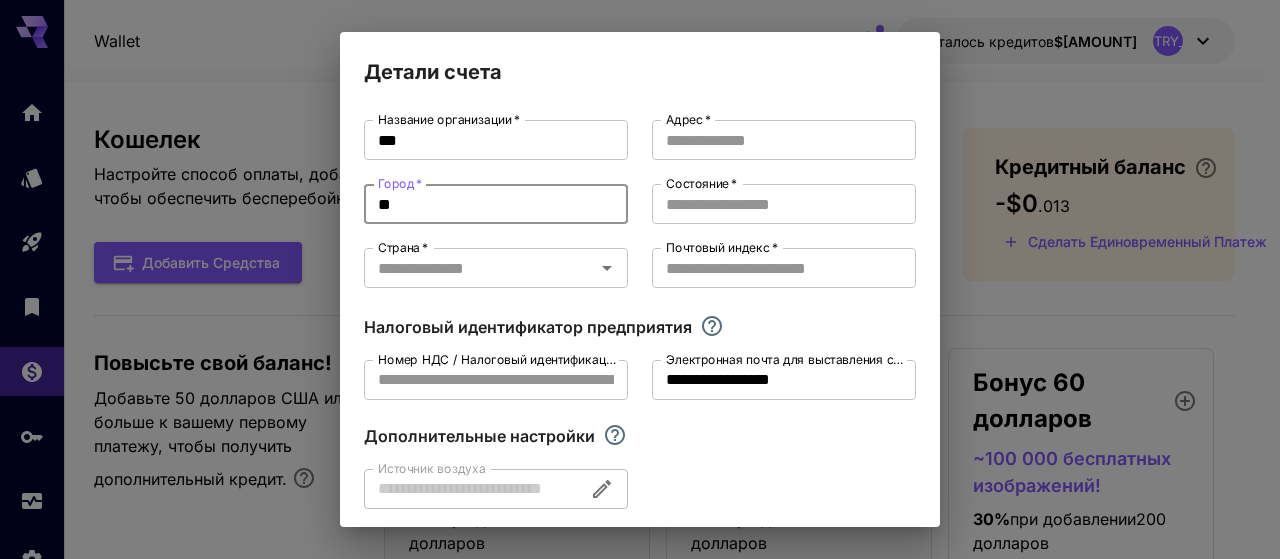 type on "*" 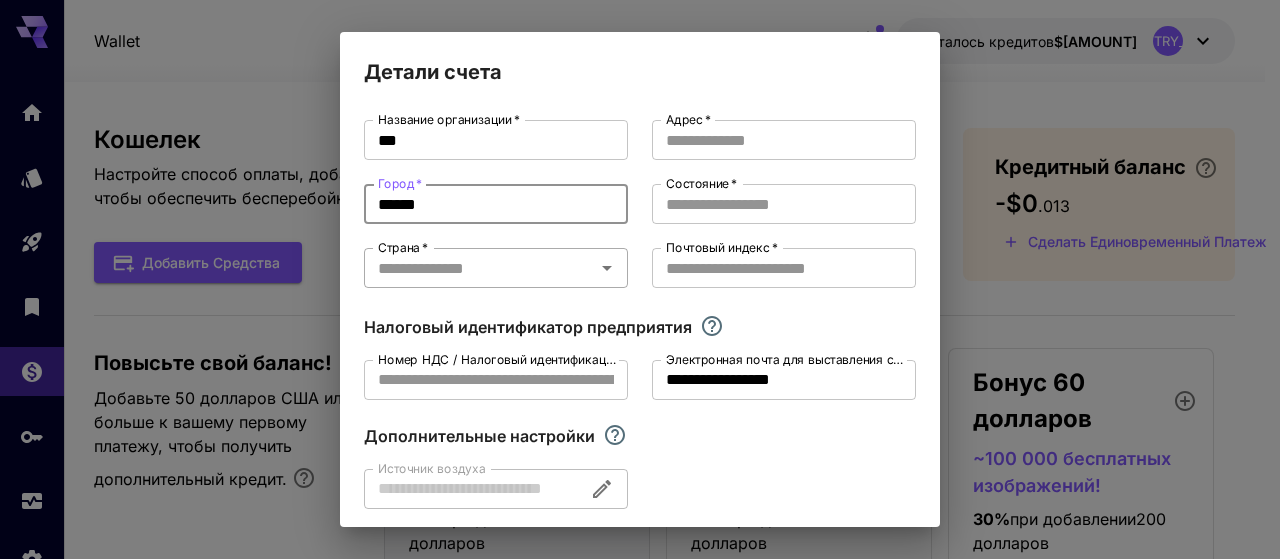 type on "******" 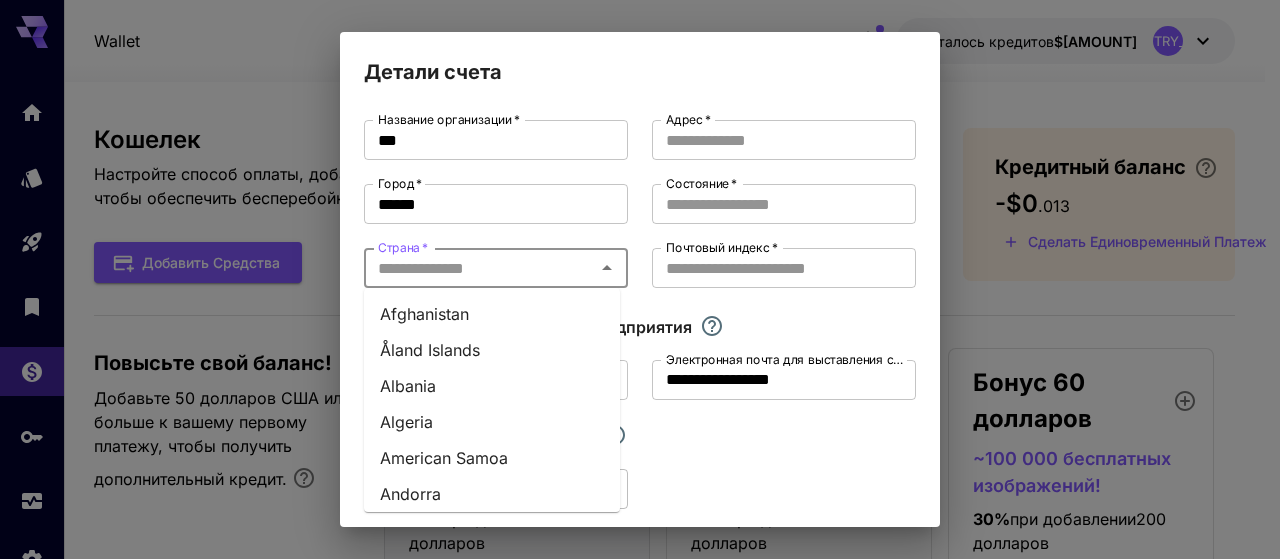 click on "Страна    *" at bounding box center [479, 268] 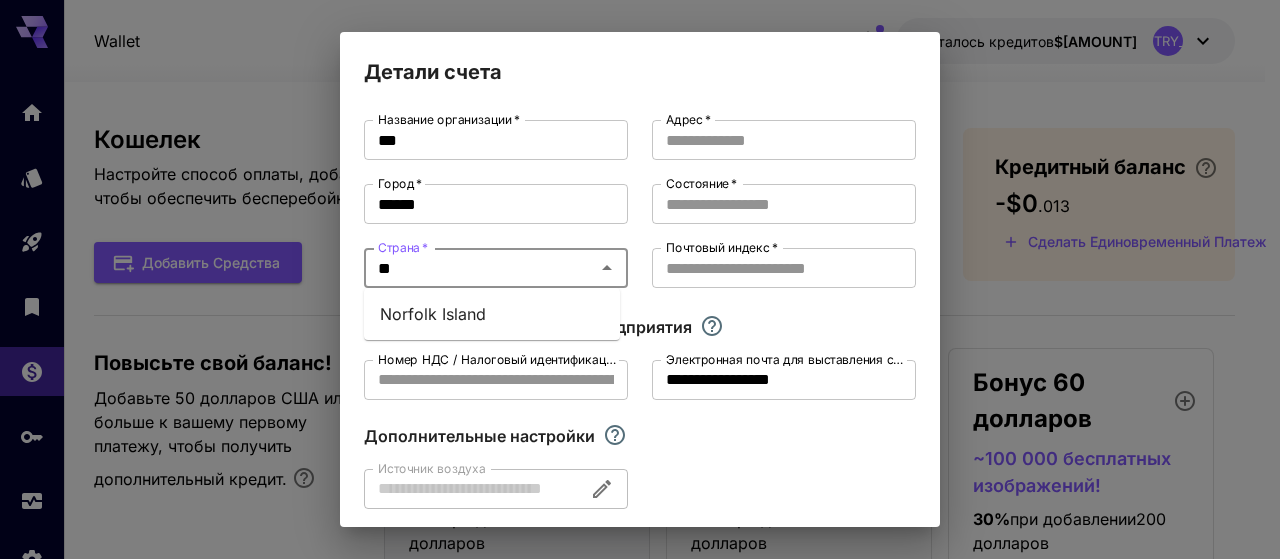type on "*" 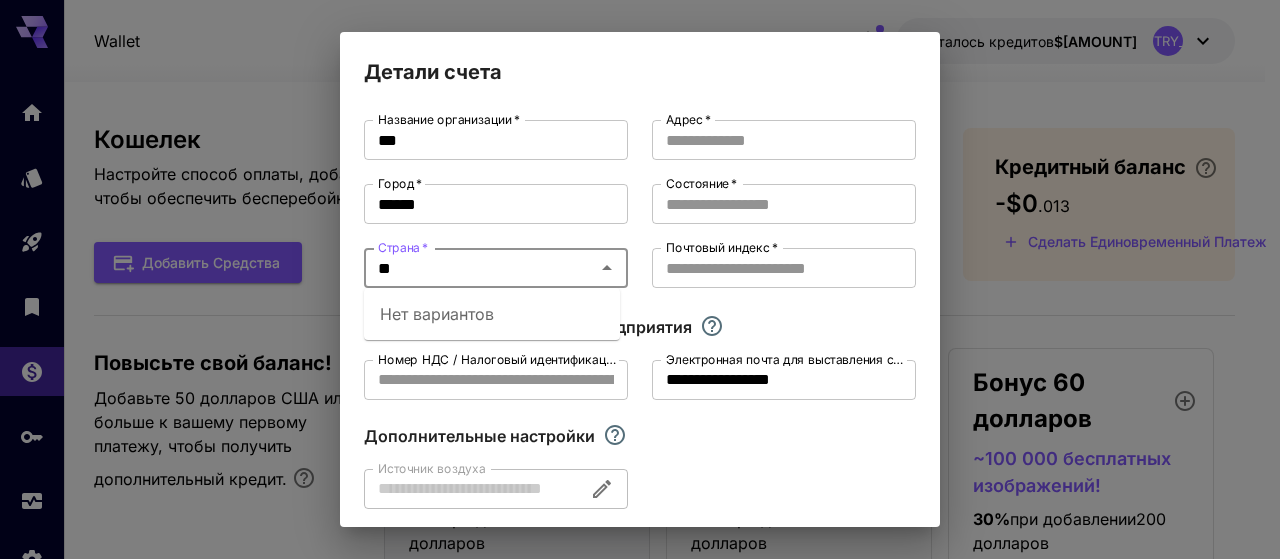 type on "*" 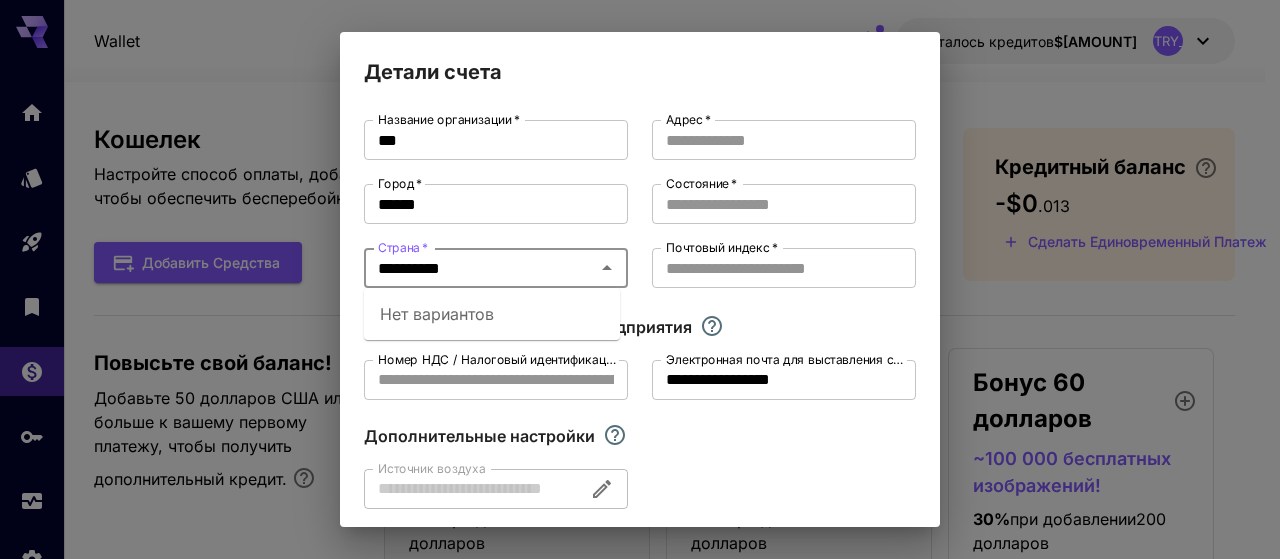 click on "*********" at bounding box center [479, 268] 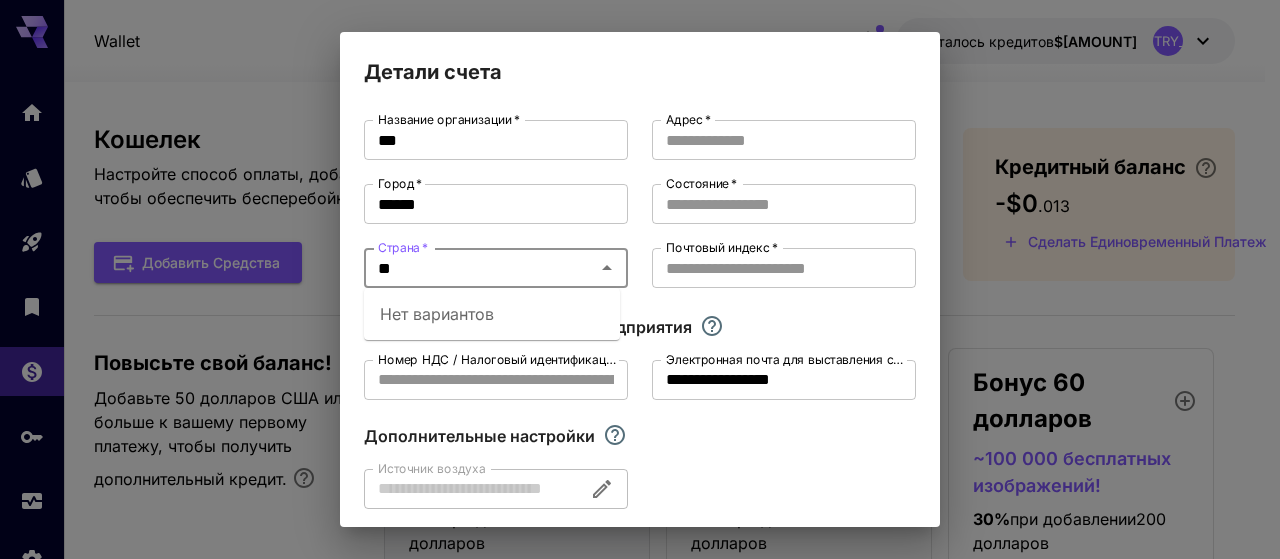 type on "*" 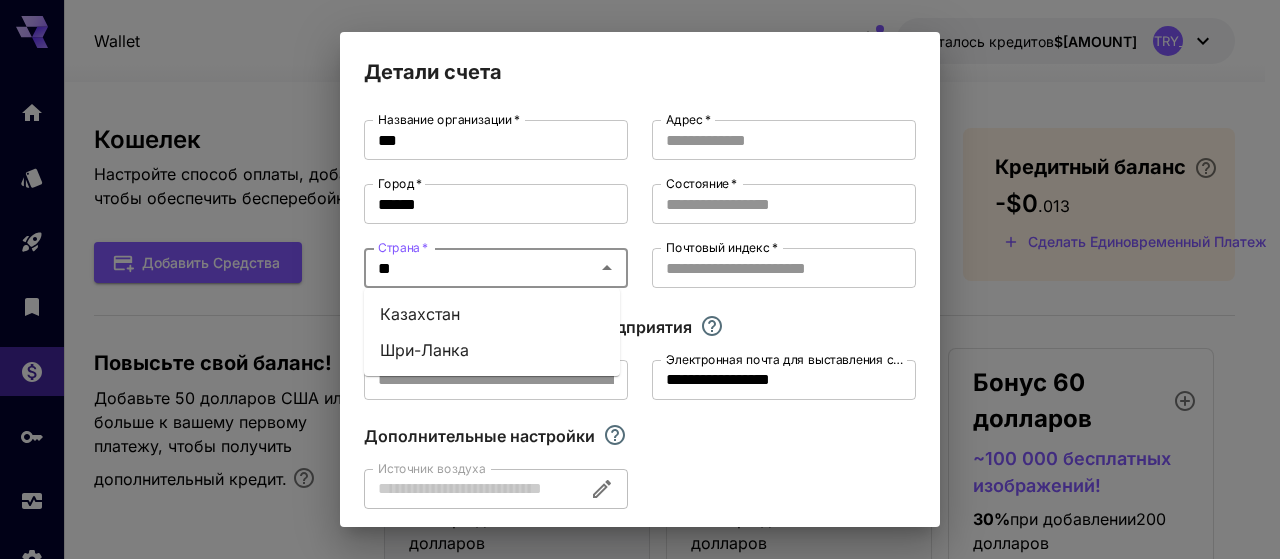scroll, scrollTop: 0, scrollLeft: 0, axis: both 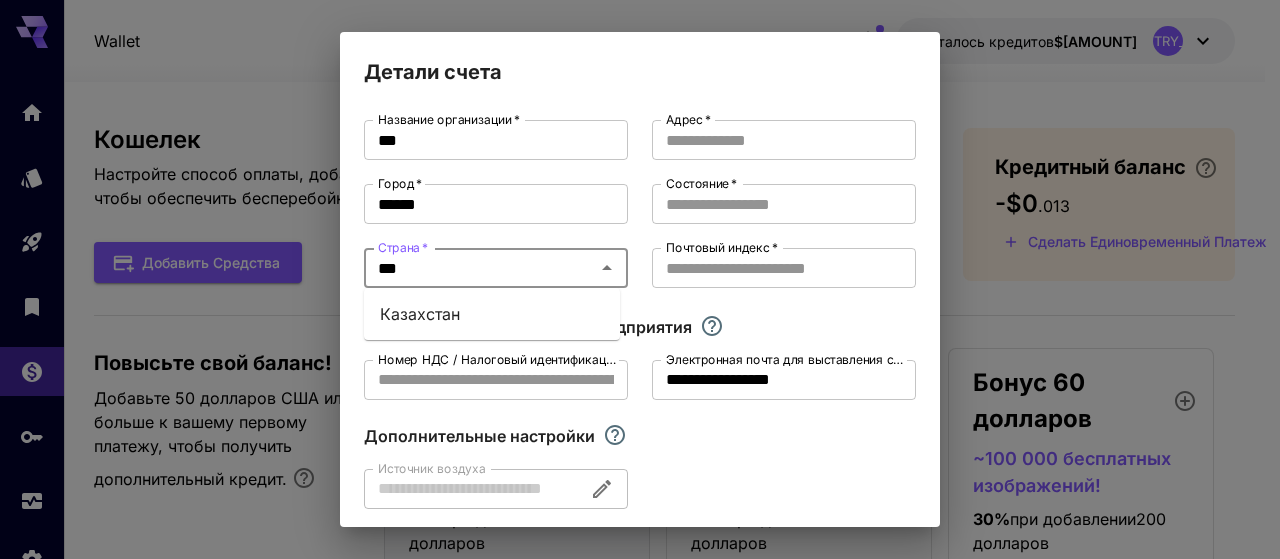 type on "****" 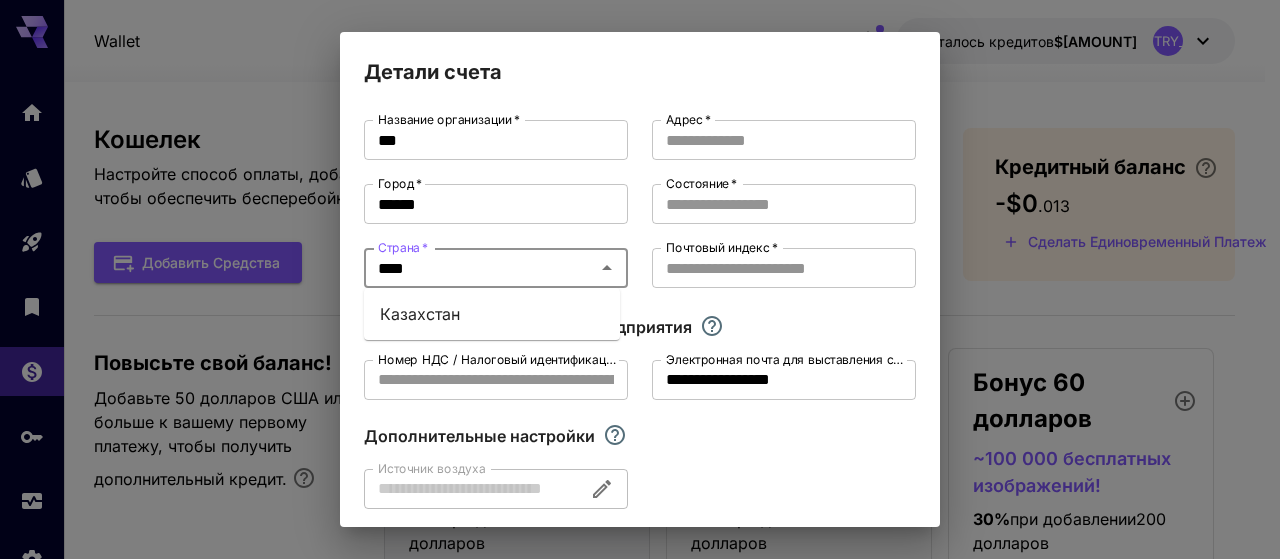 click on "Казахстан" at bounding box center [420, 314] 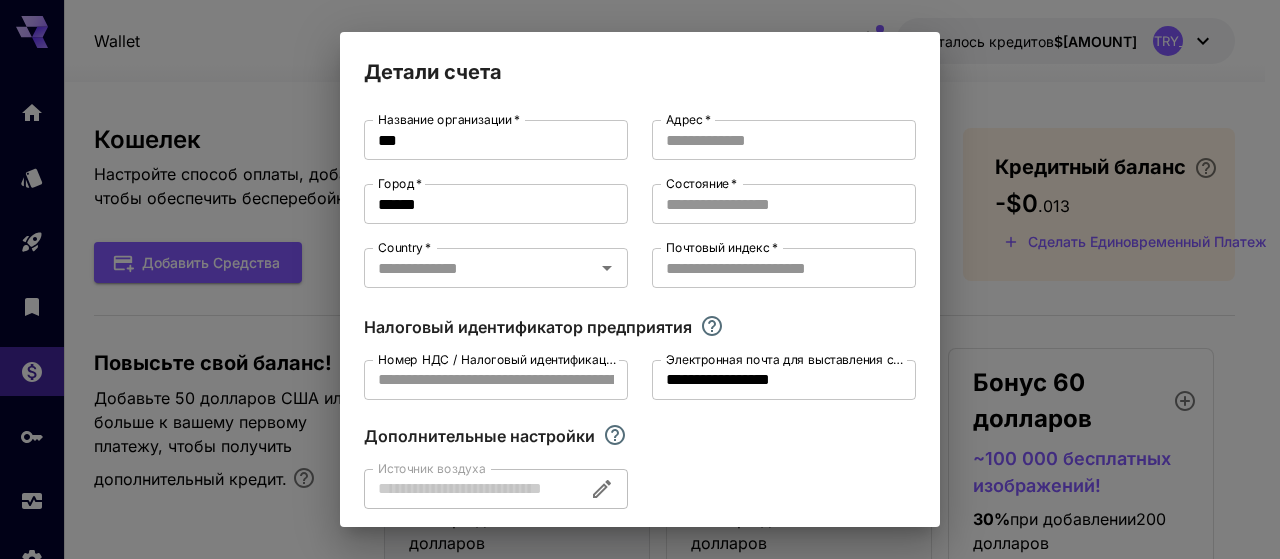 type on "**********" 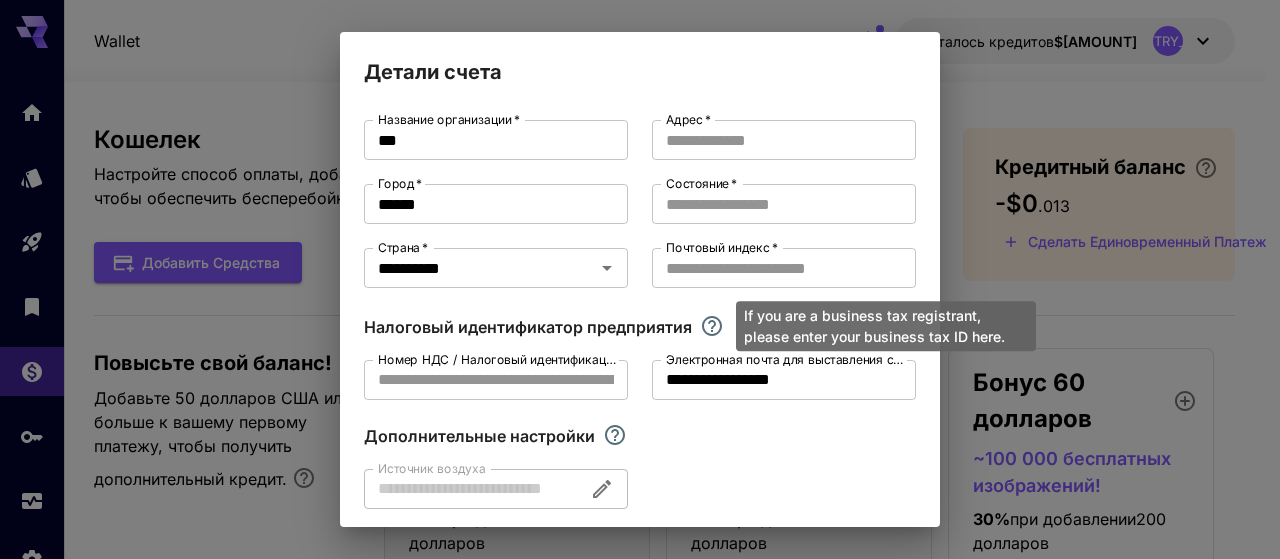 click 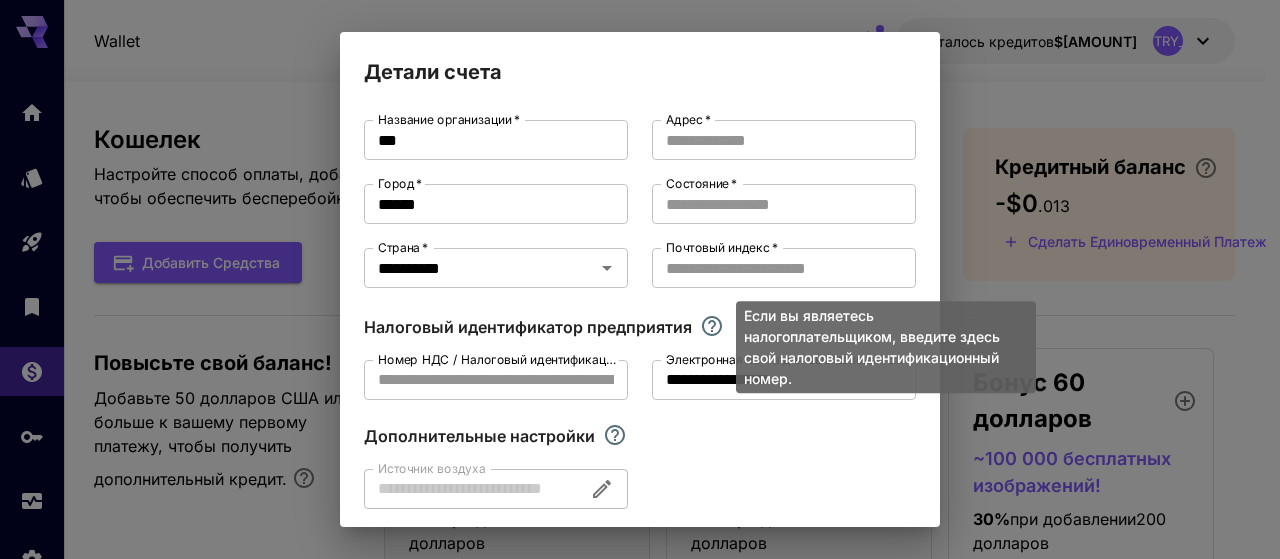 click 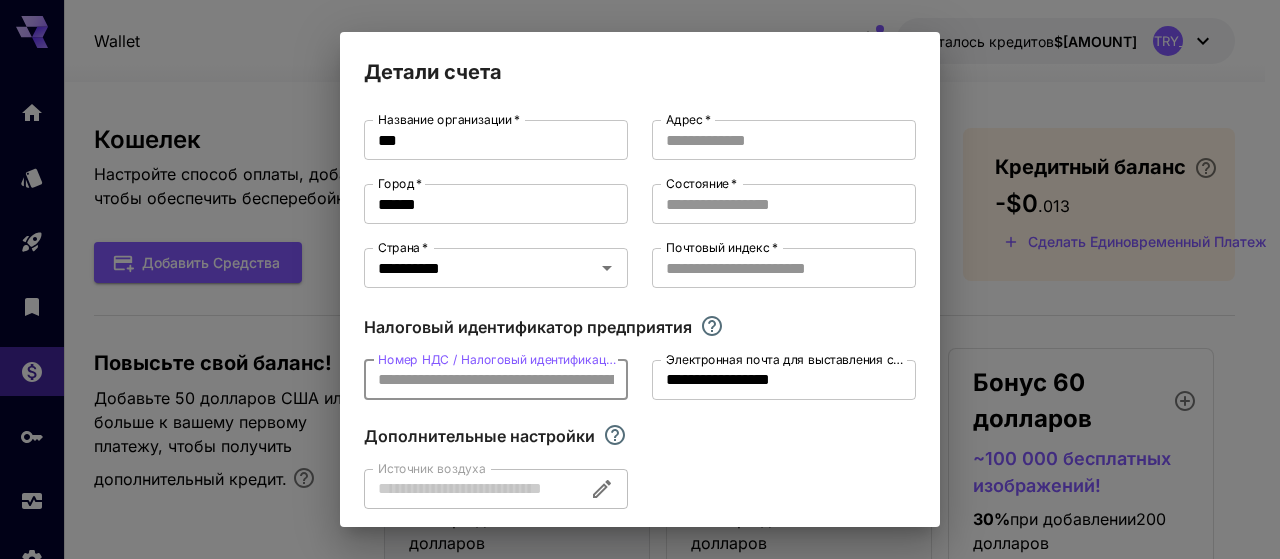 click on "Номер НДС / Налоговый идентификационный номер" at bounding box center [496, 380] 